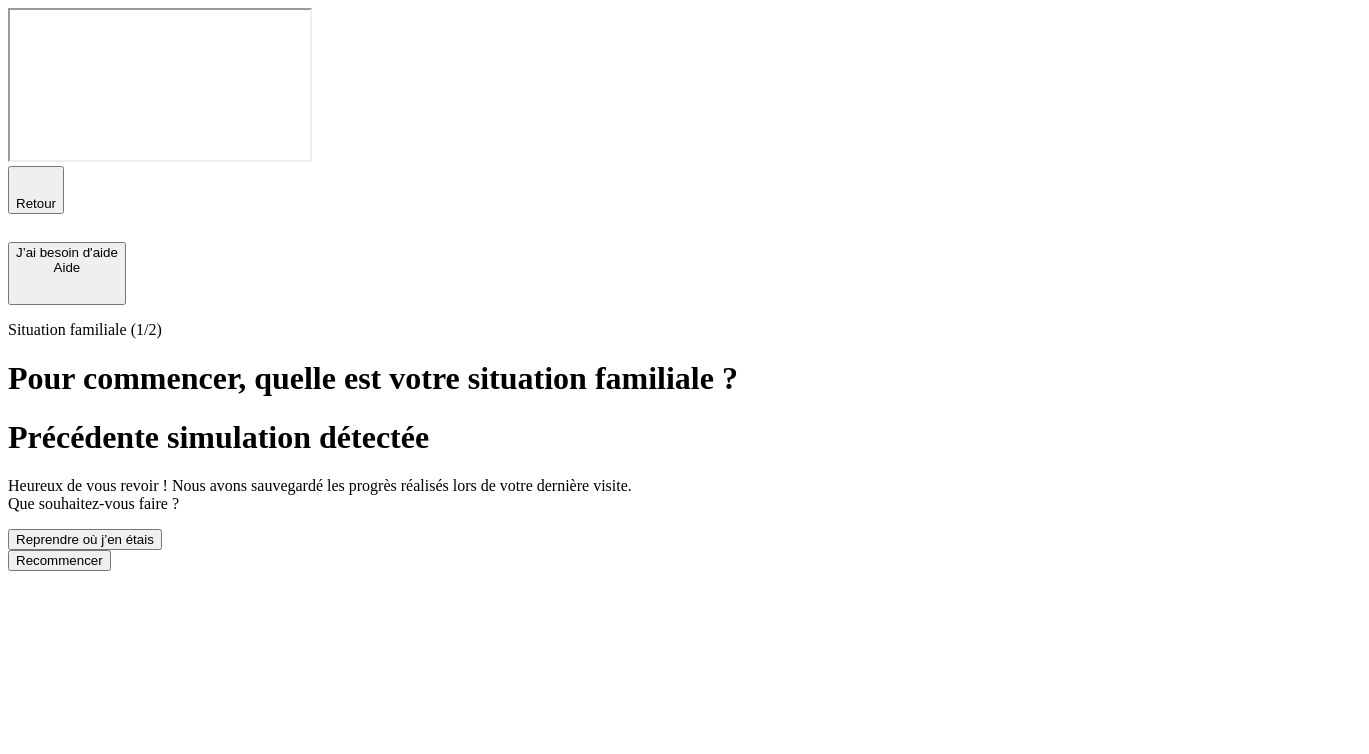 scroll, scrollTop: 0, scrollLeft: 0, axis: both 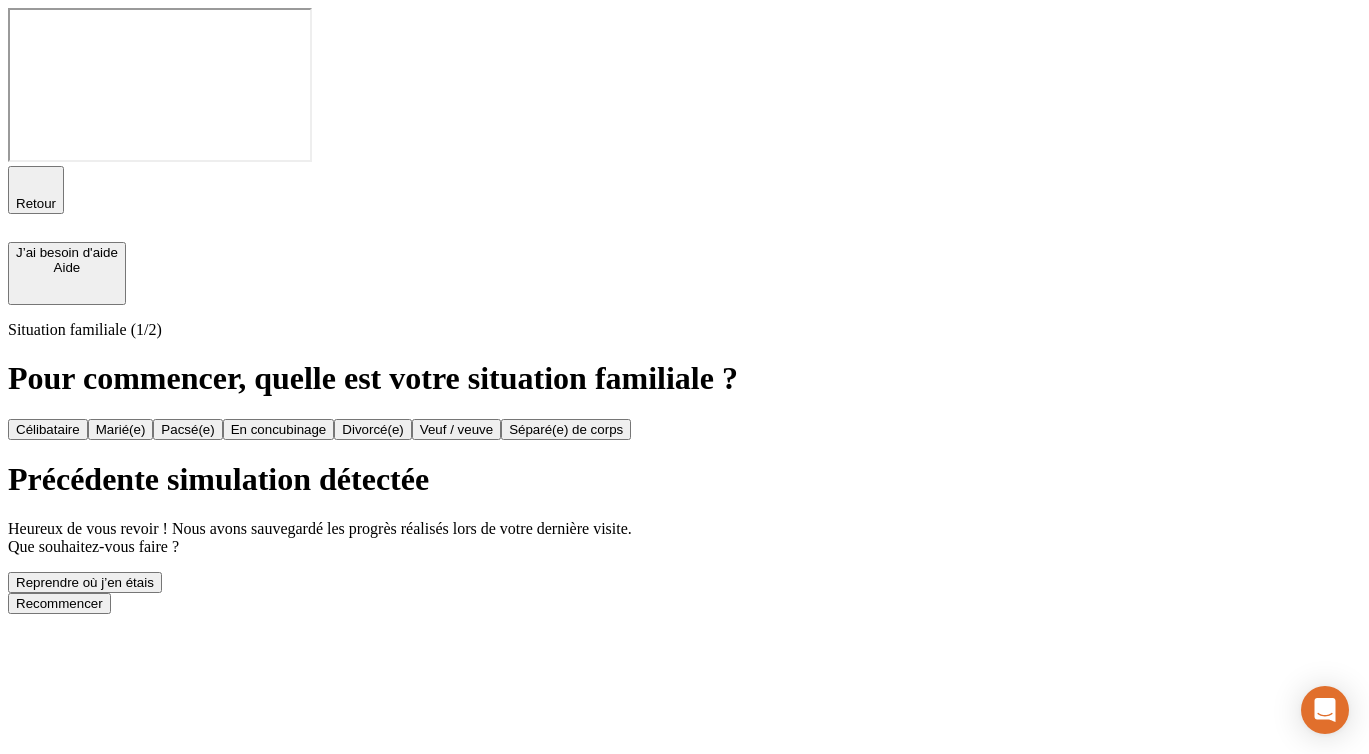 click on "Recommencer" at bounding box center [59, 603] 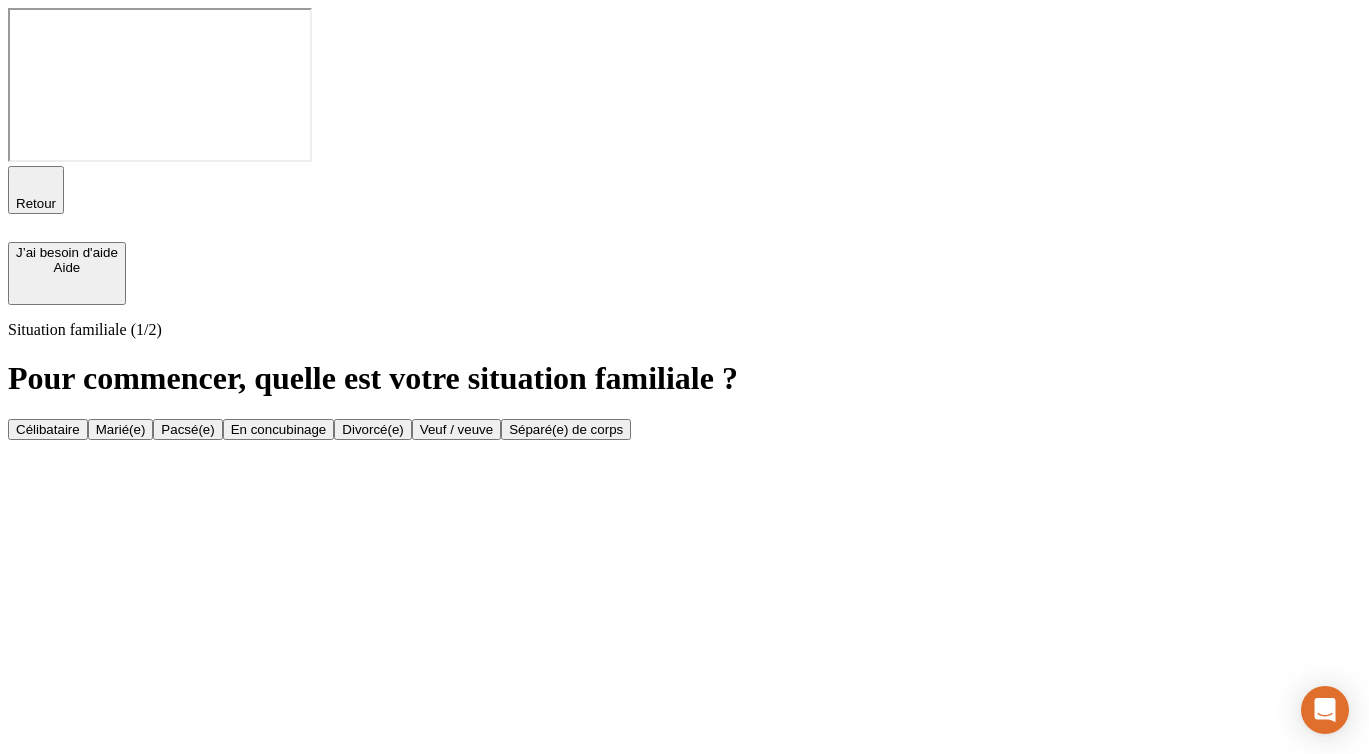 click on "Célibataire" at bounding box center (48, 429) 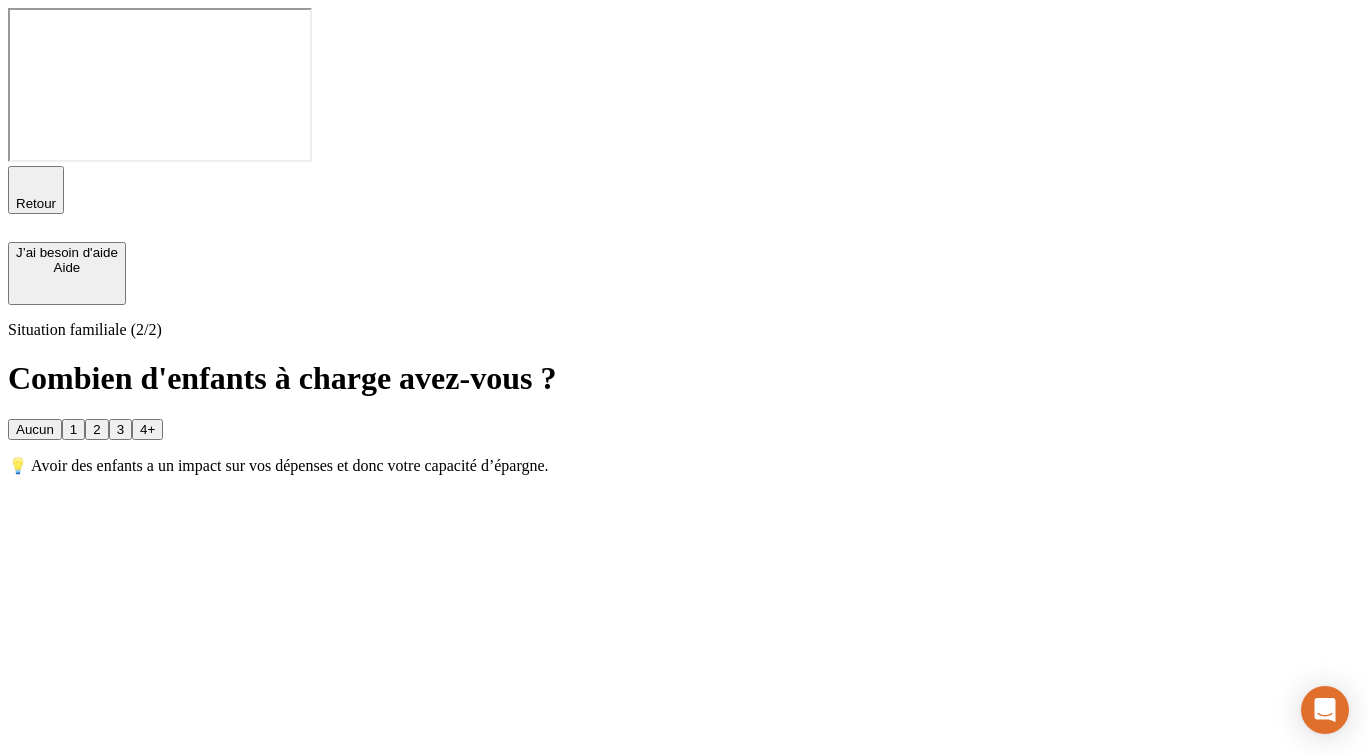 click on "Aucun" at bounding box center [35, 429] 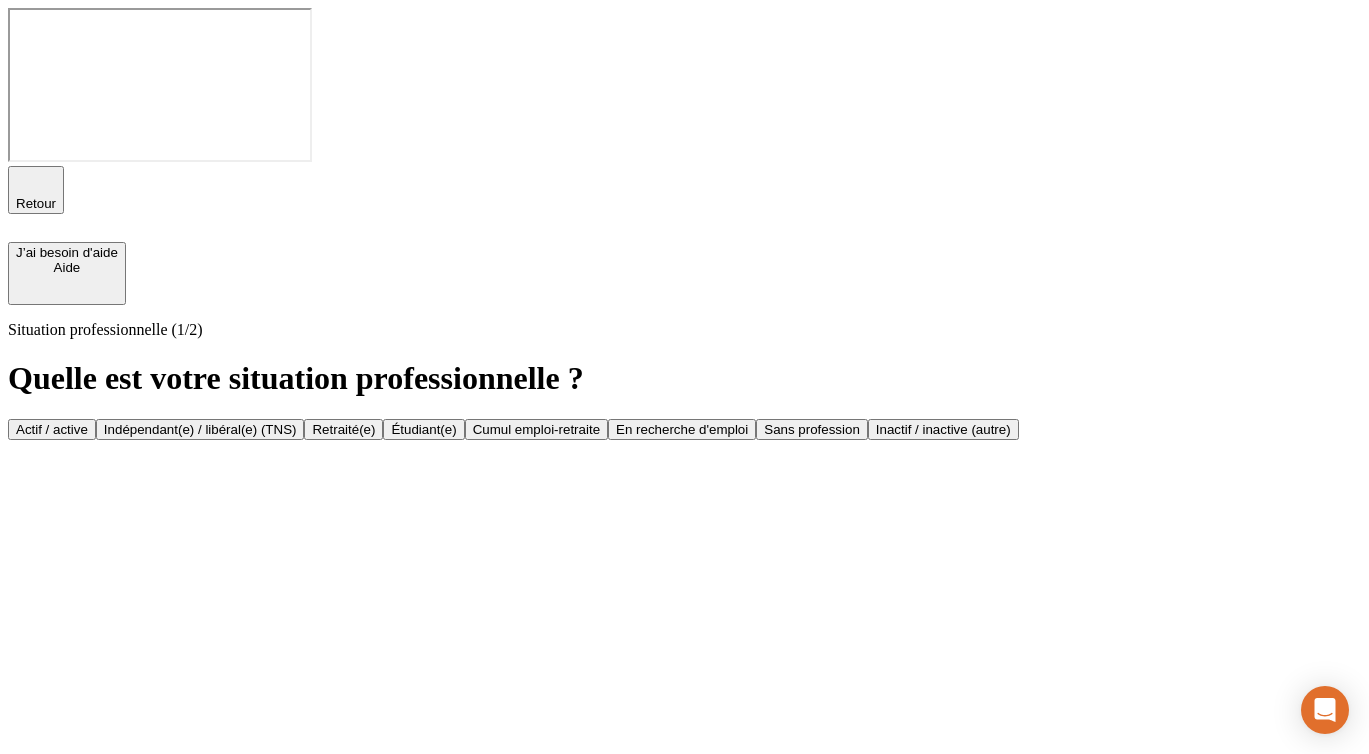 click on "Actif / active" at bounding box center [52, 429] 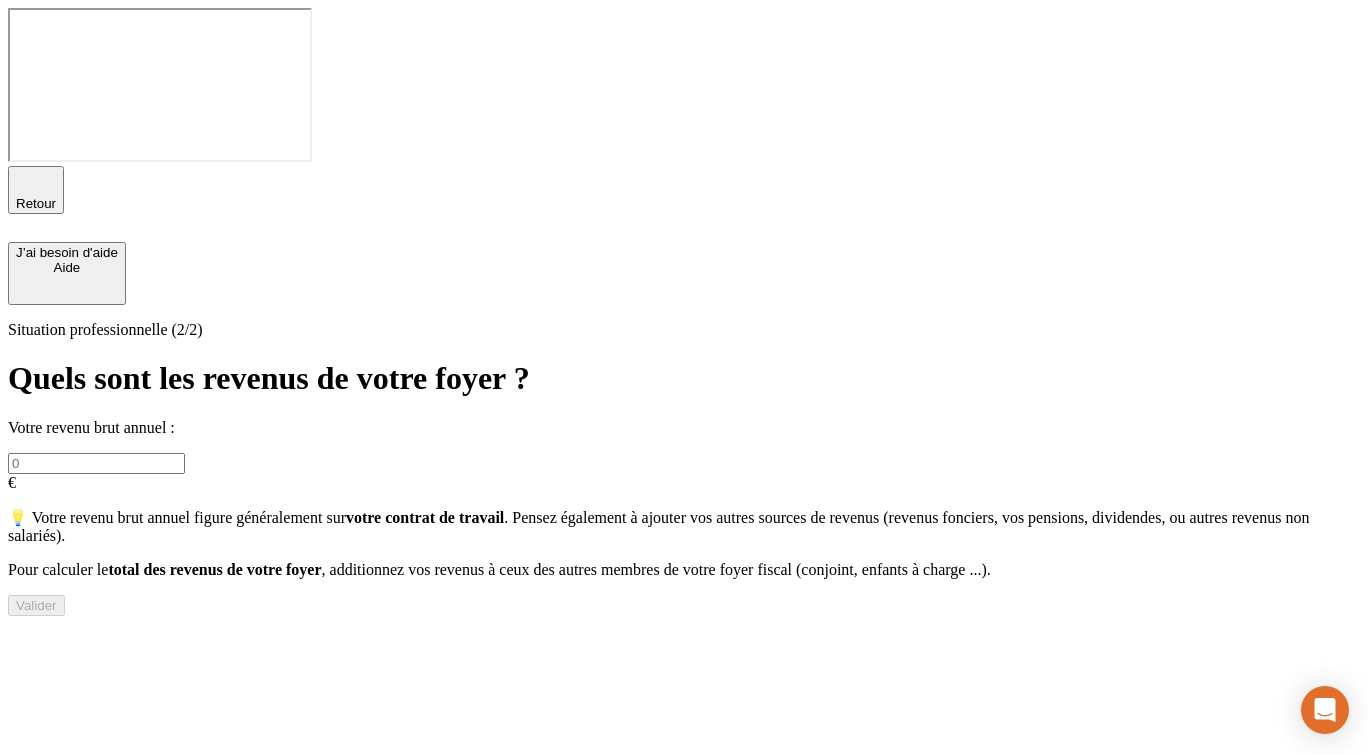 click at bounding box center (96, 463) 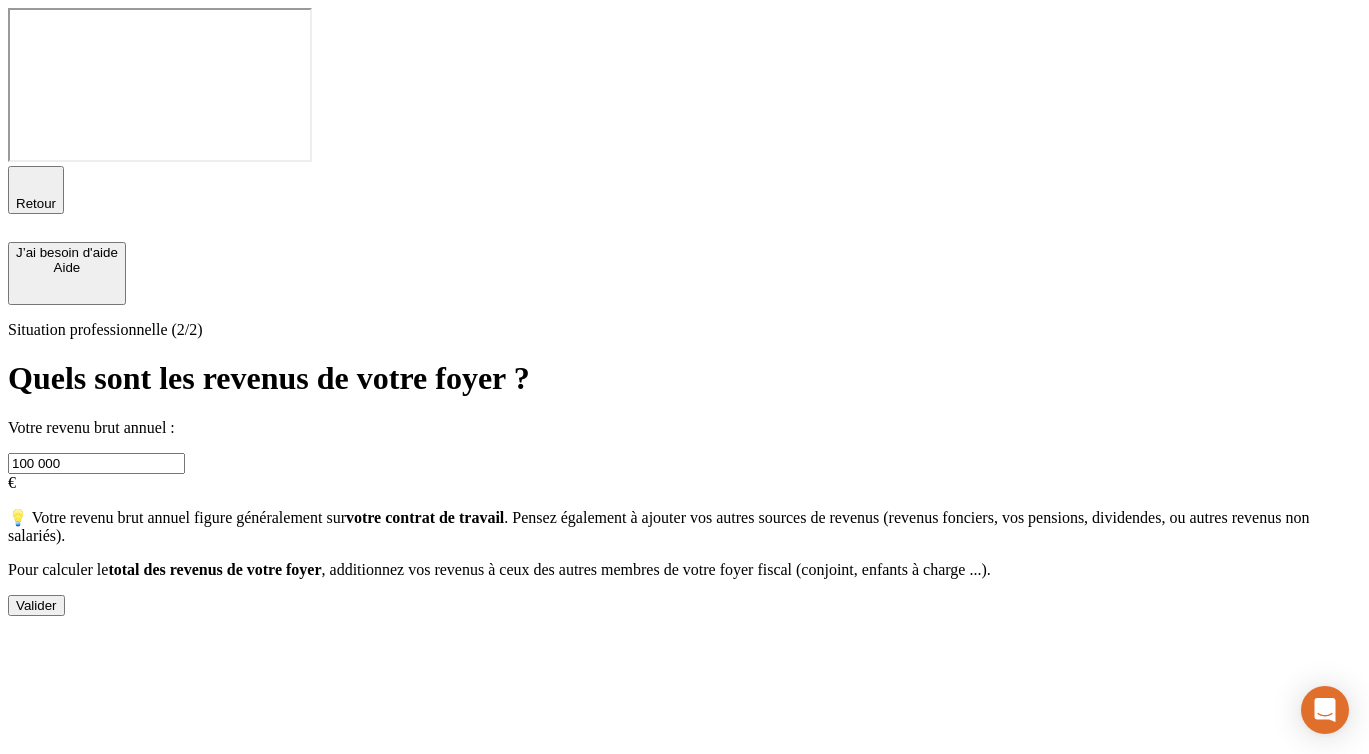 type on "100 000" 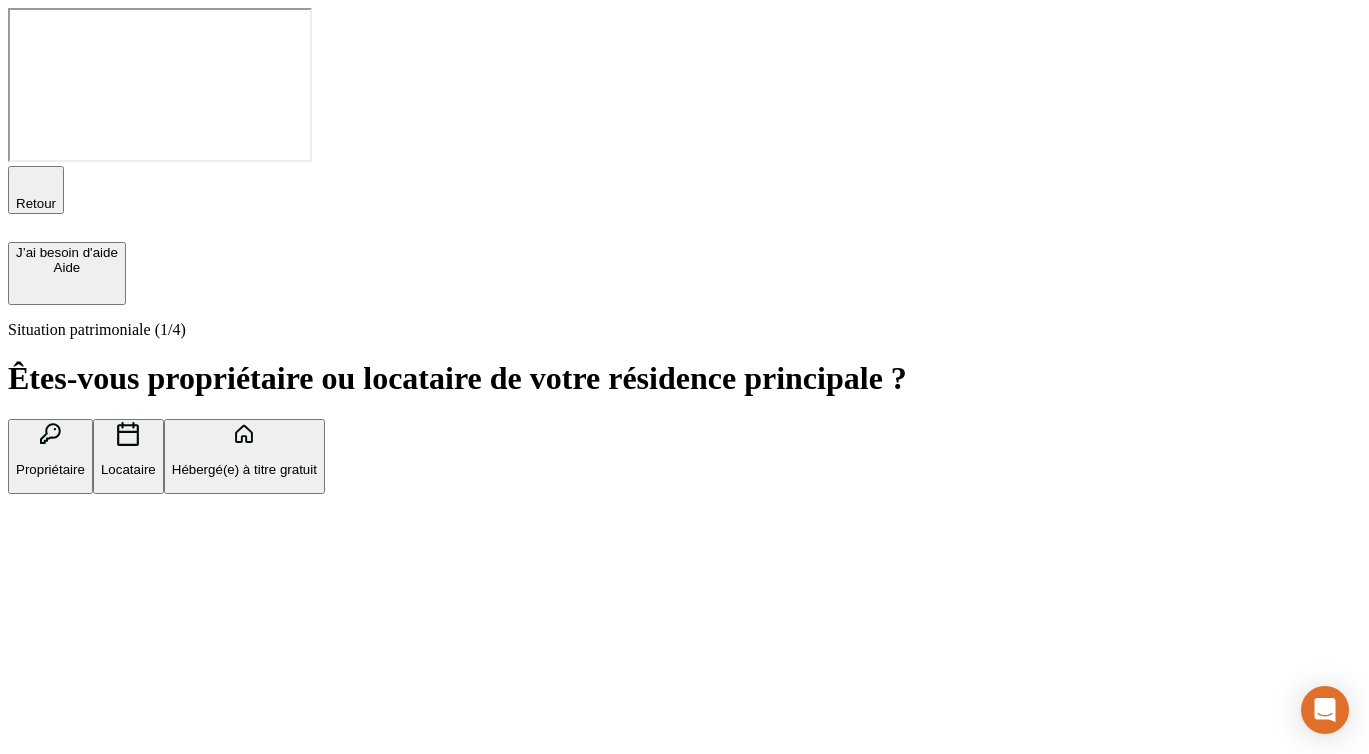 click on "Propriétaire" at bounding box center (50, 469) 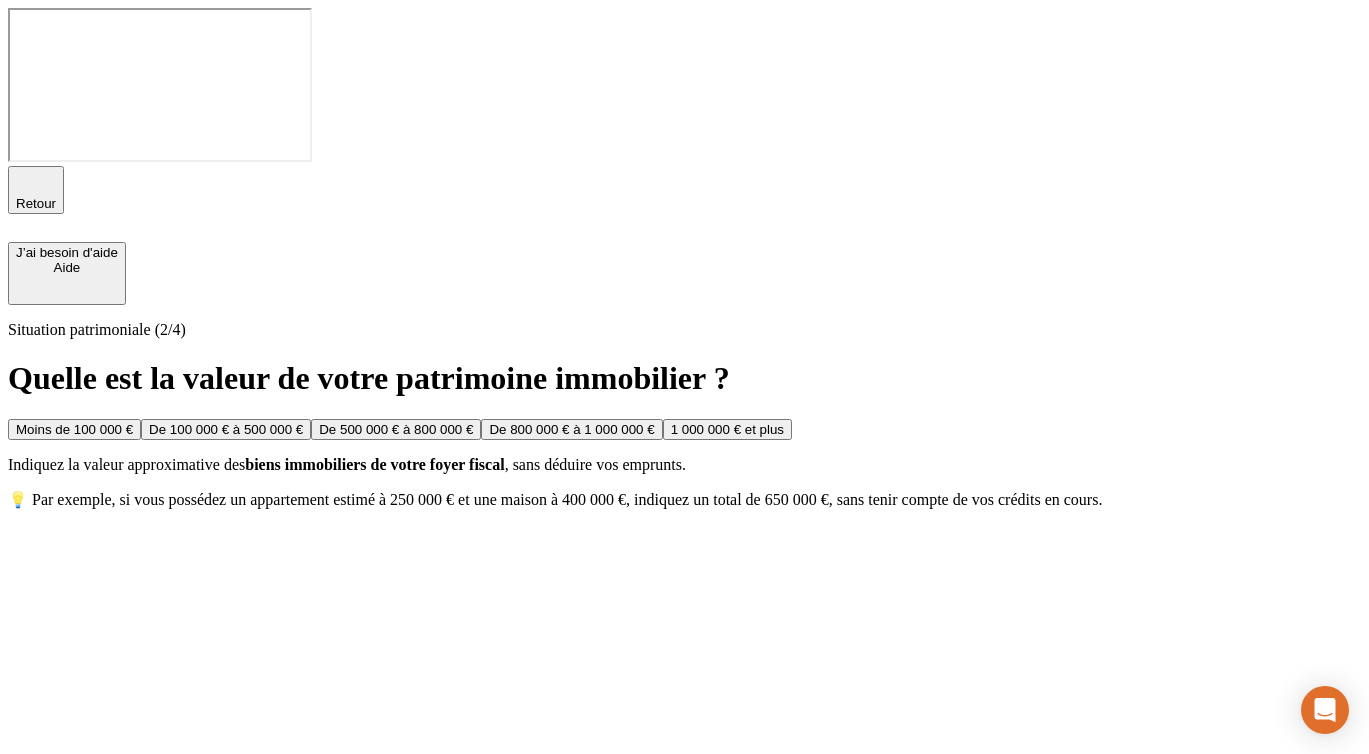 click on "De 100 000 € à 500 000 €" at bounding box center (226, 429) 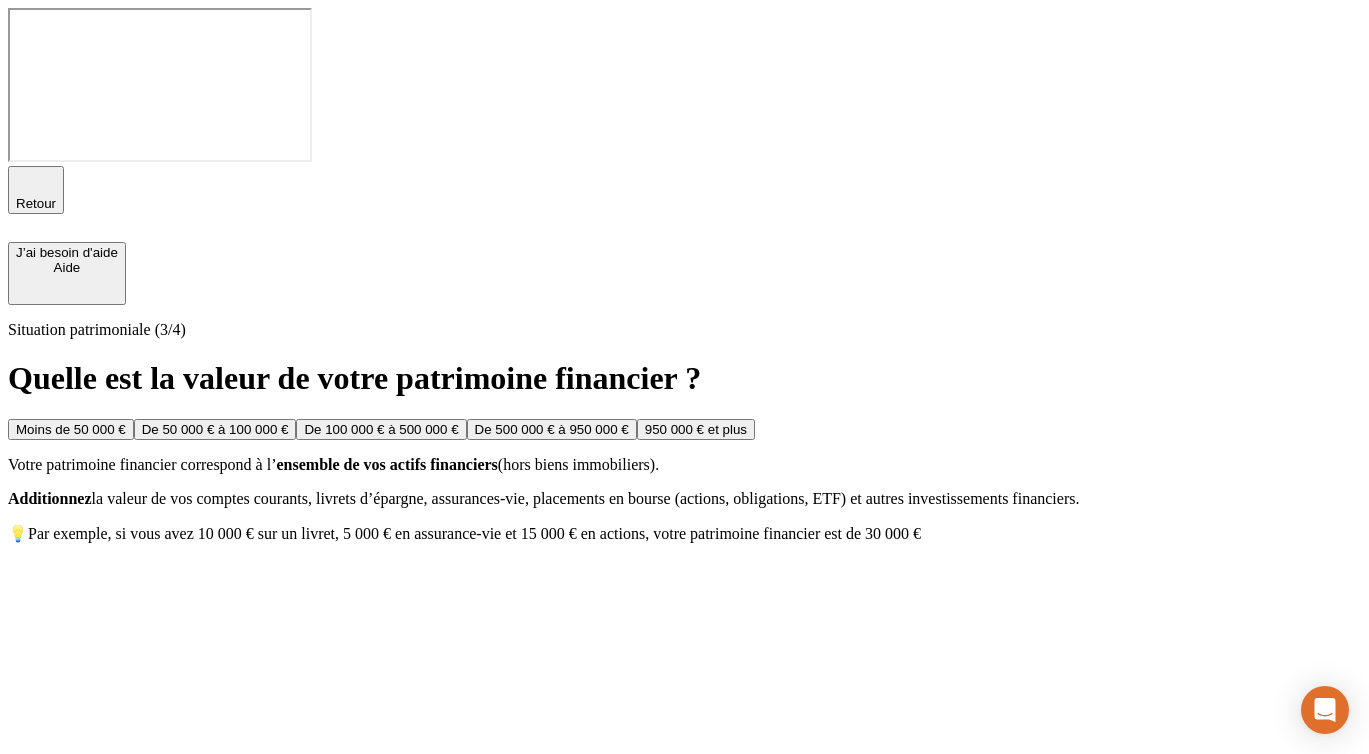 click on "De 100 000 € à 500 000 €" at bounding box center (381, 429) 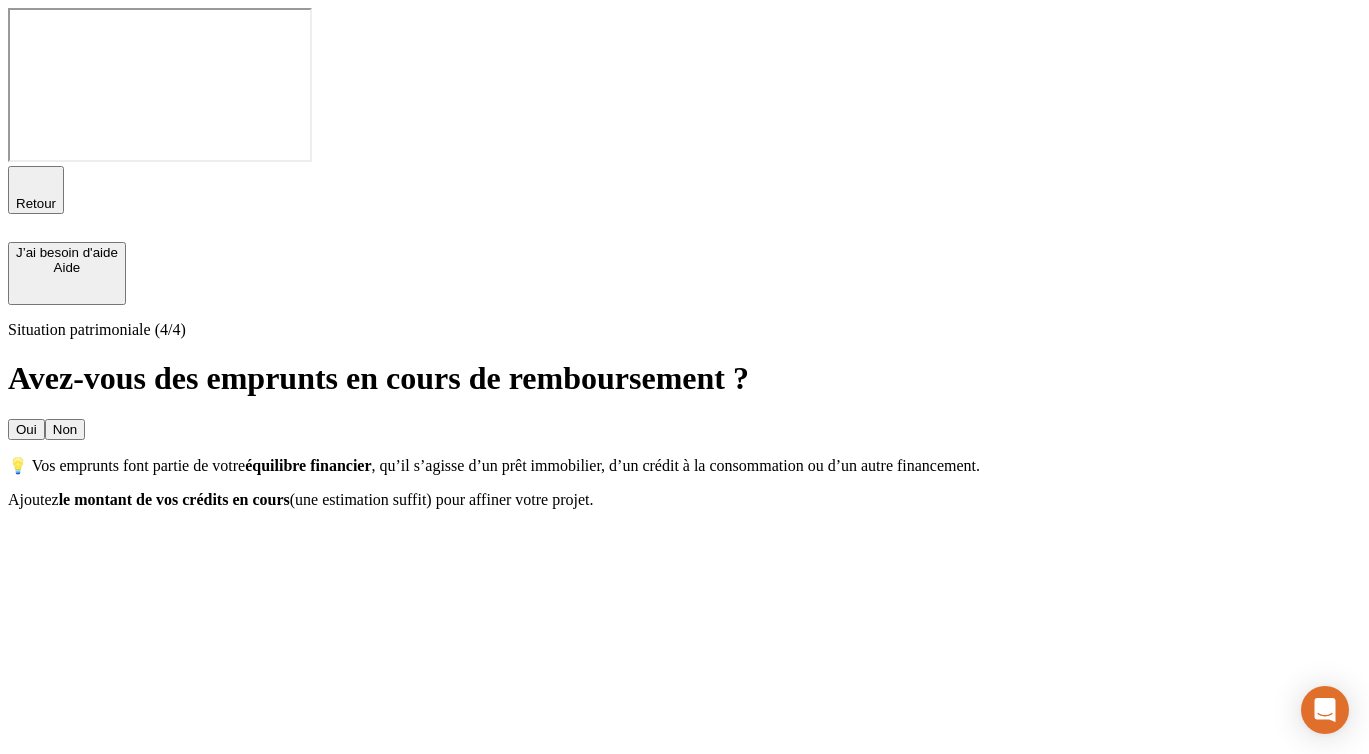 click on "Non" at bounding box center (65, 429) 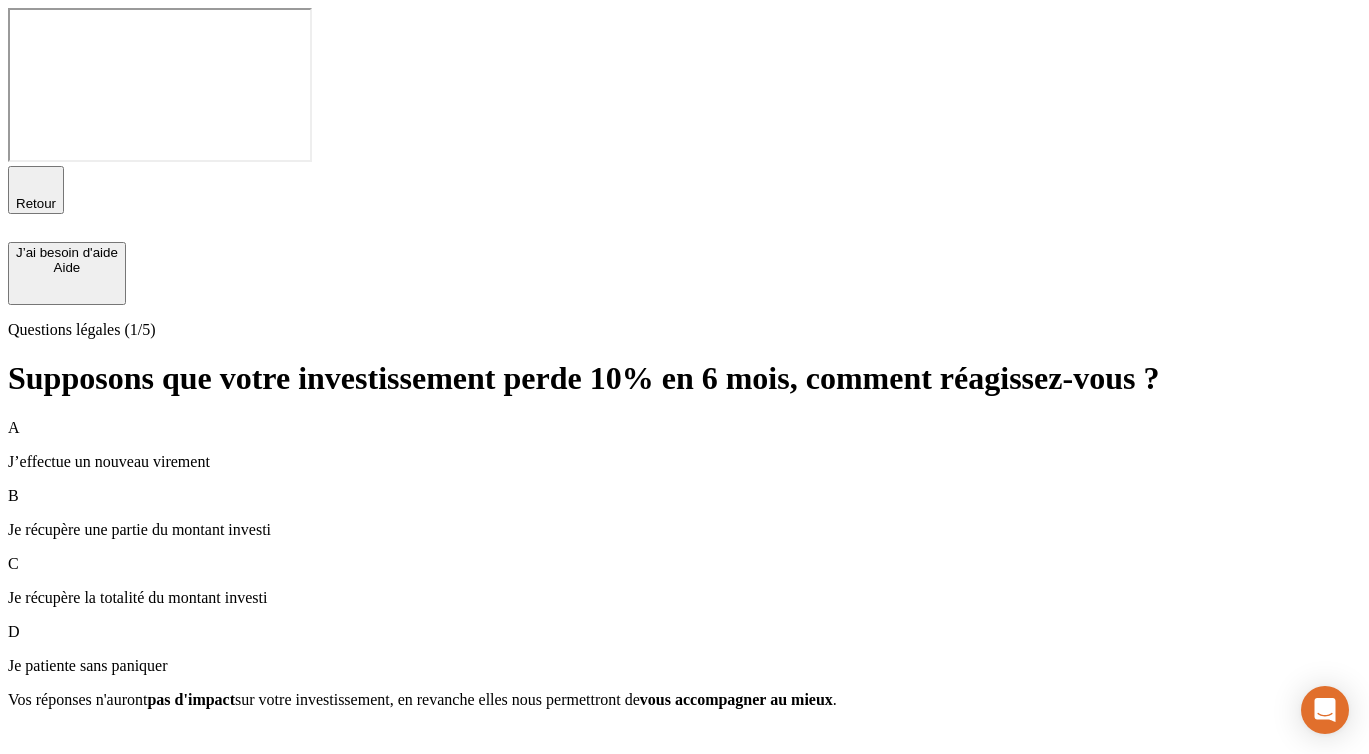 click on "D Je patiente sans paniquer" at bounding box center (684, 649) 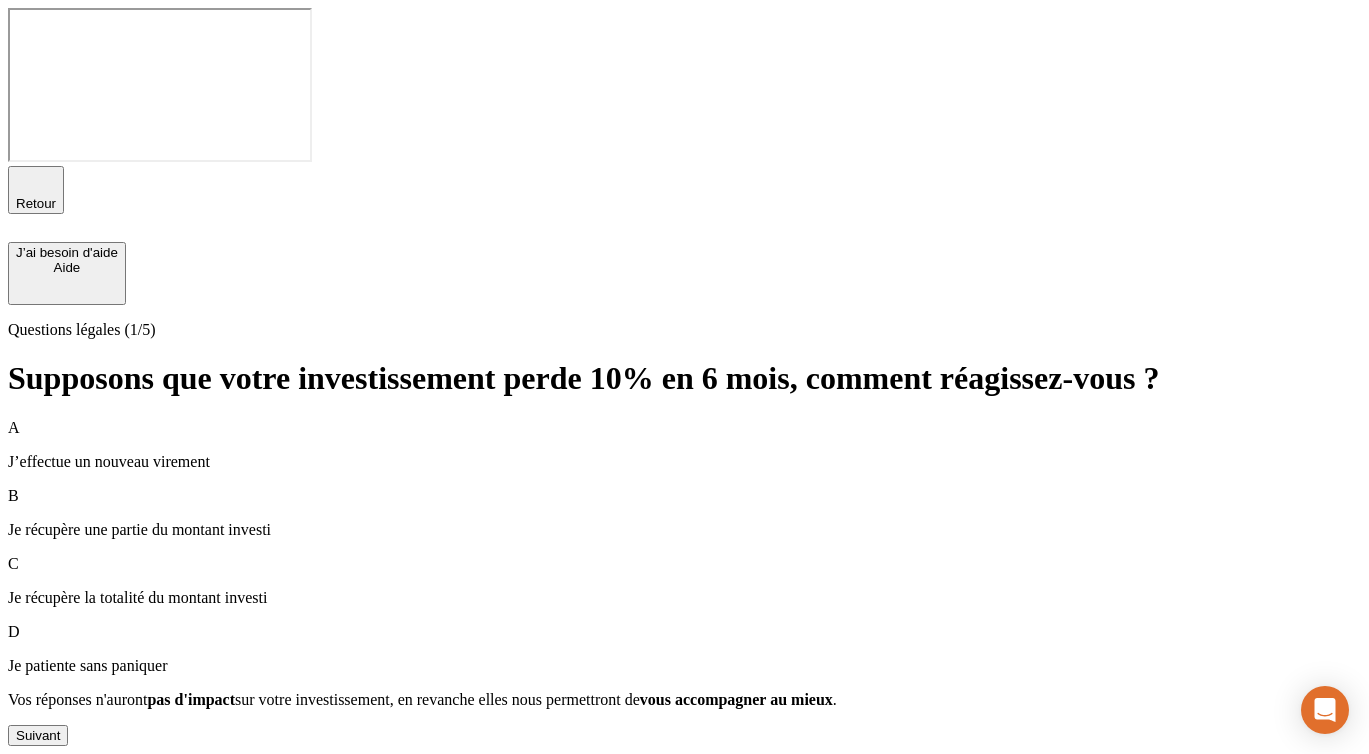 click on "Suivant" at bounding box center [38, 735] 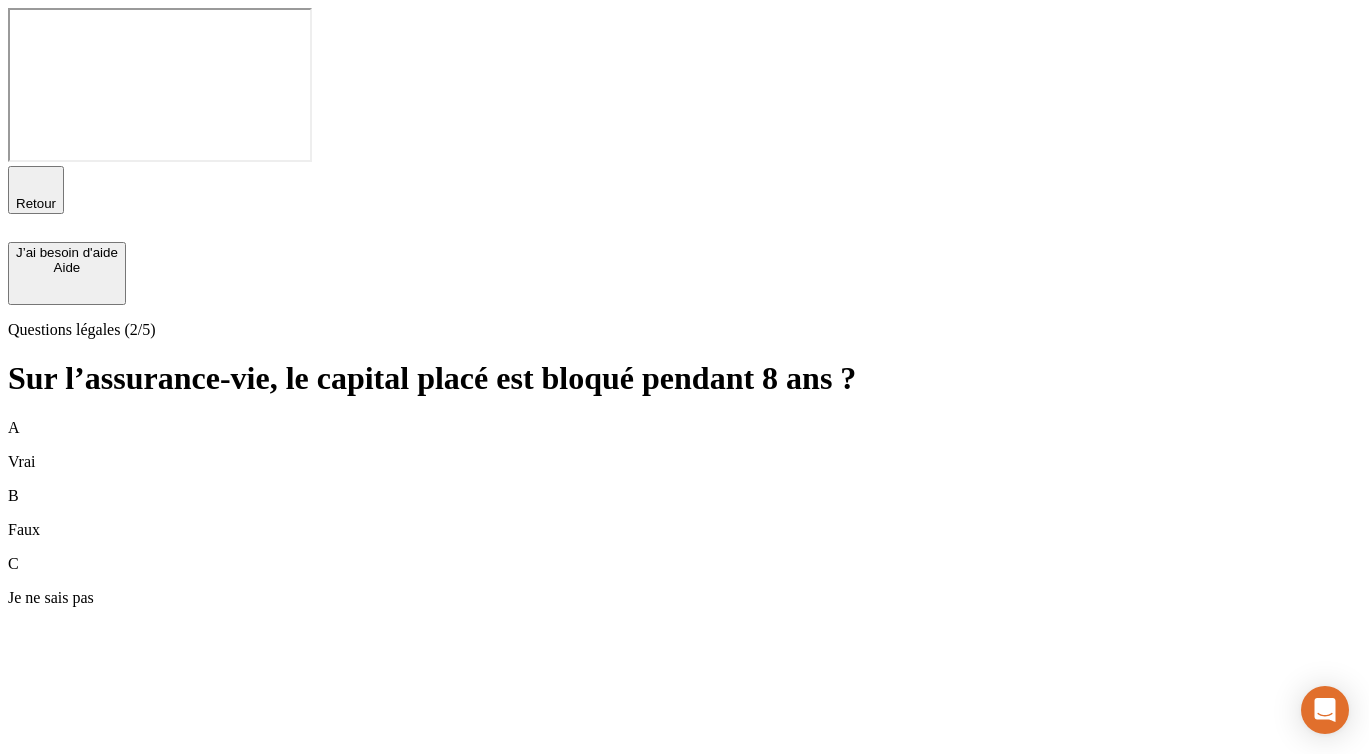 click on "A Vrai" at bounding box center [684, 445] 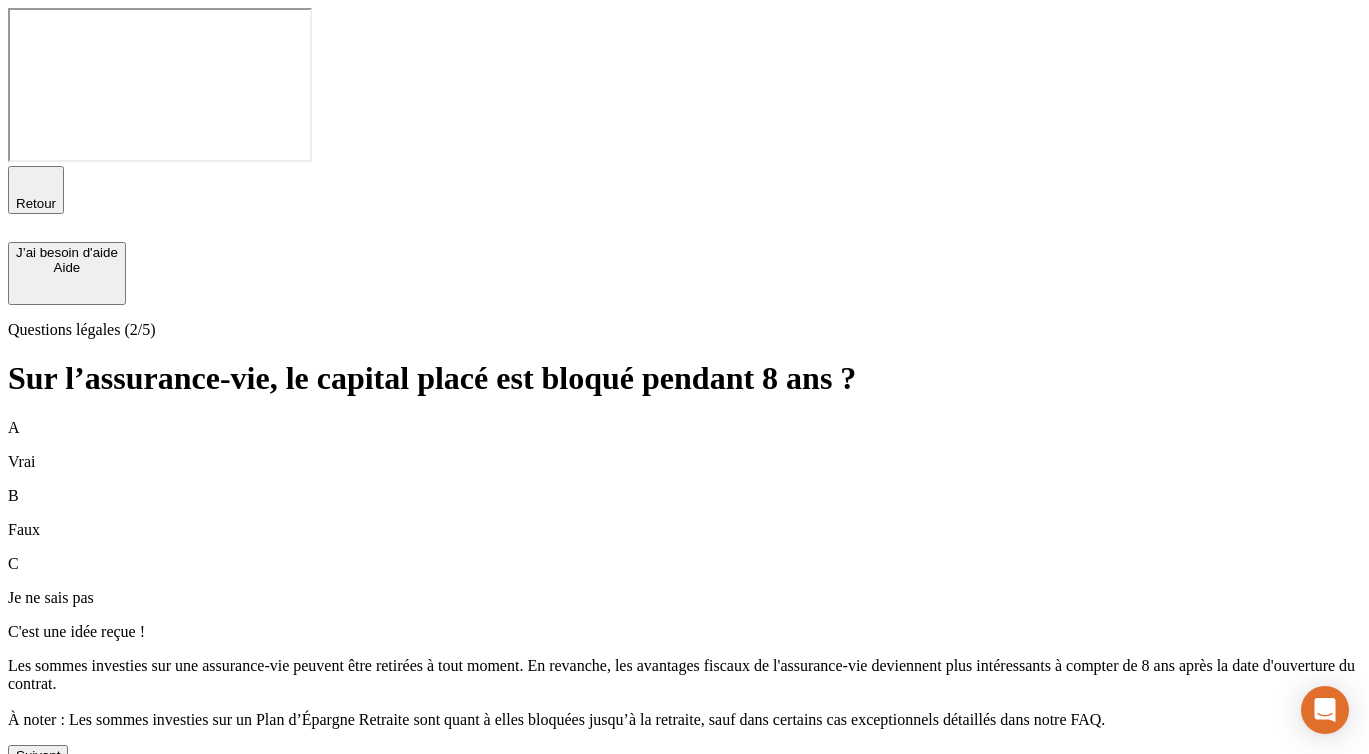 click on "Suivant" at bounding box center (38, 755) 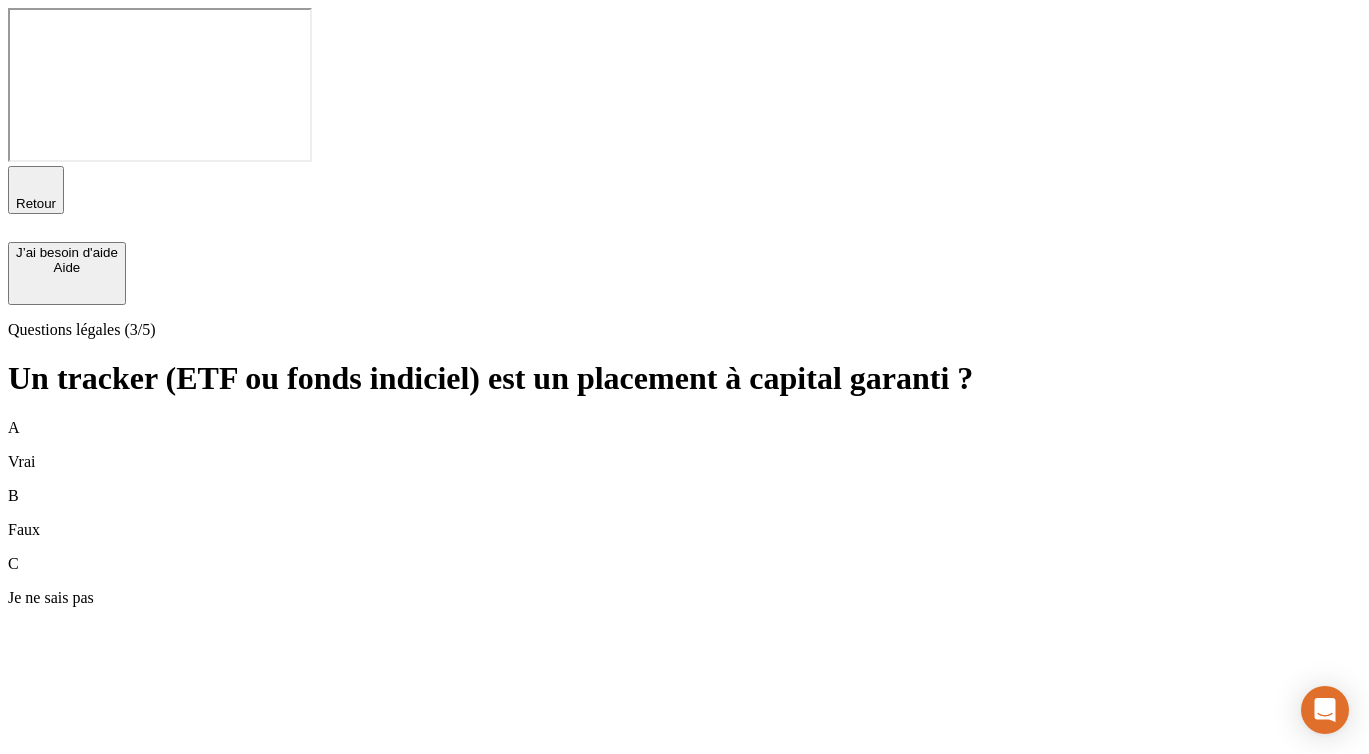 click on "B Faux" at bounding box center [684, 513] 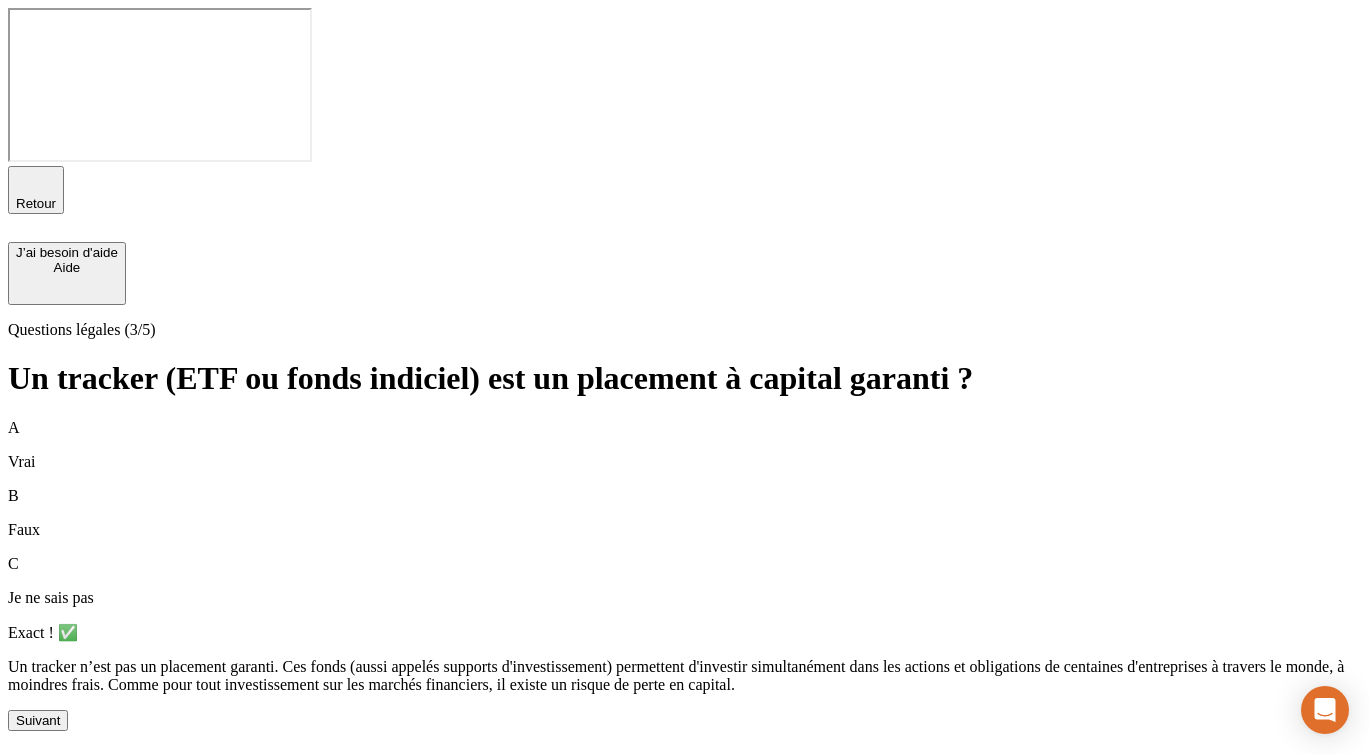 click on "Suivant" at bounding box center [38, 720] 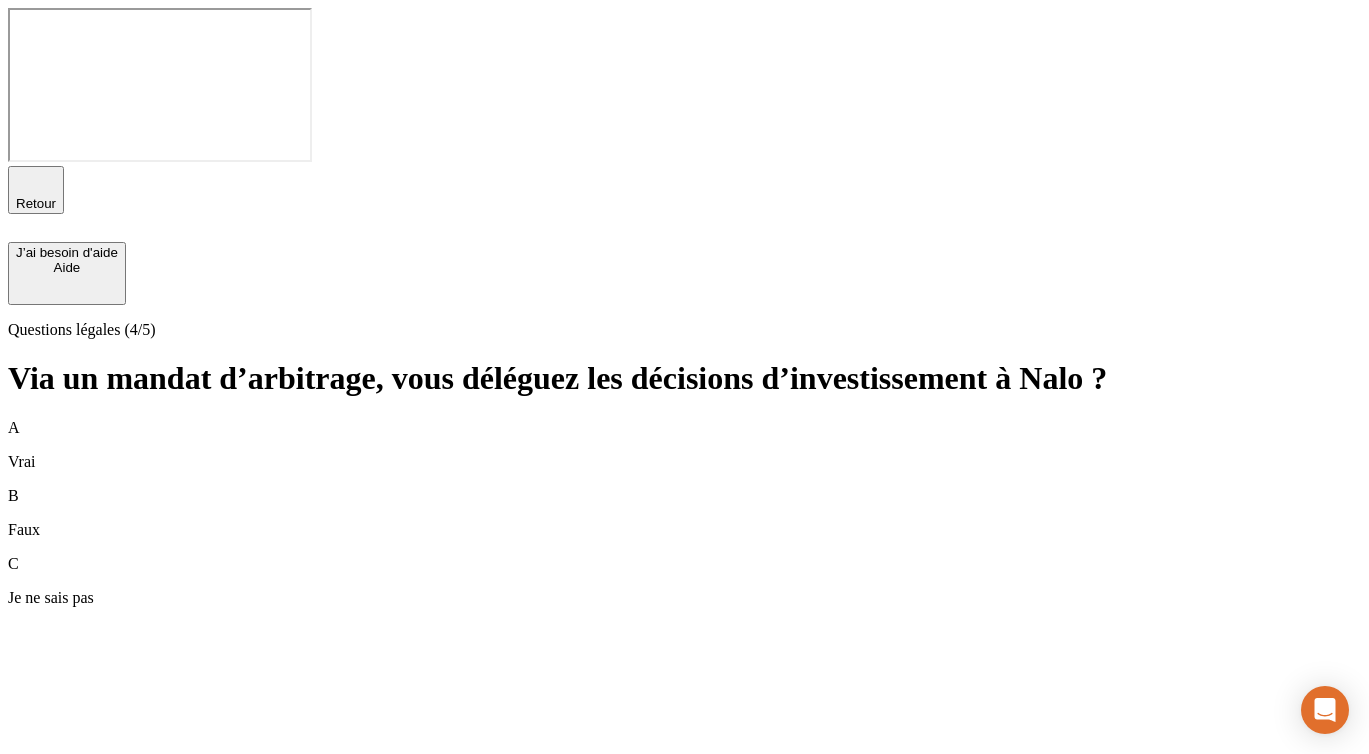 click on "A Vrai" at bounding box center [684, 445] 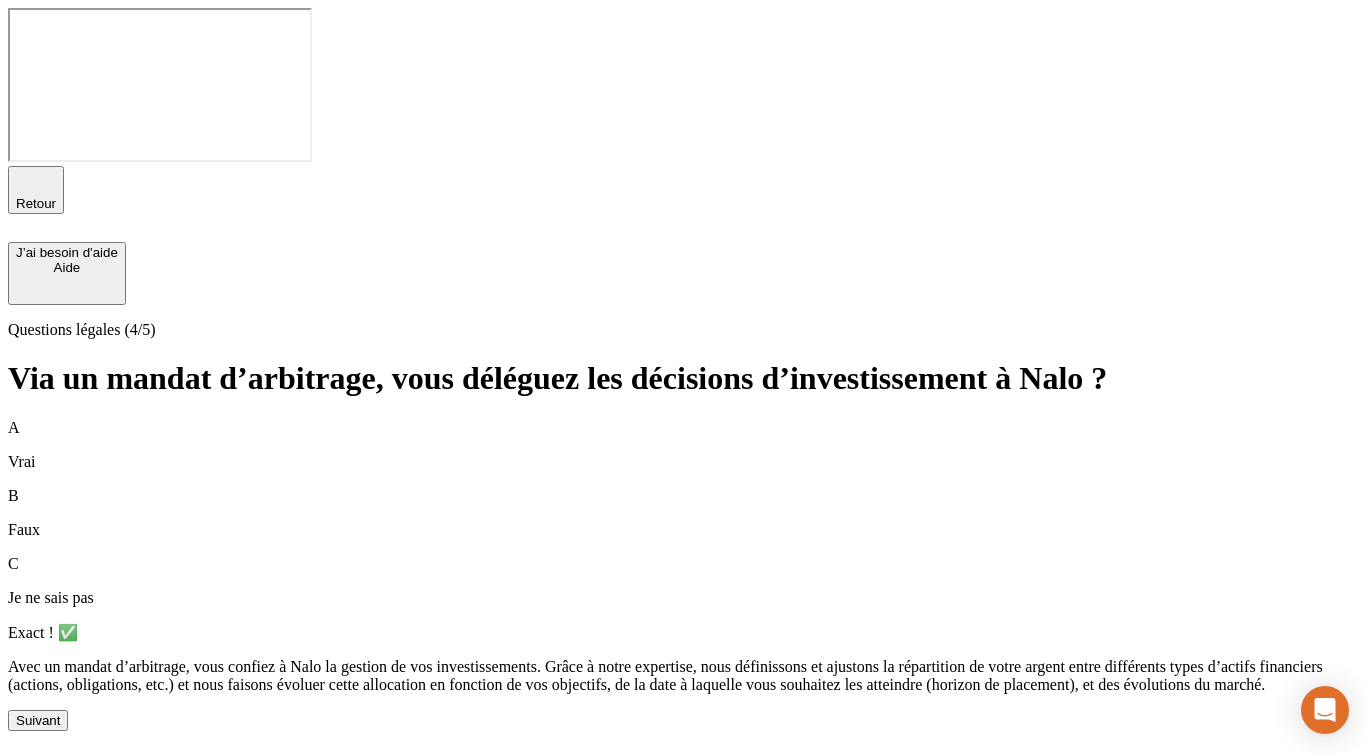 click on "Suivant" at bounding box center [38, 720] 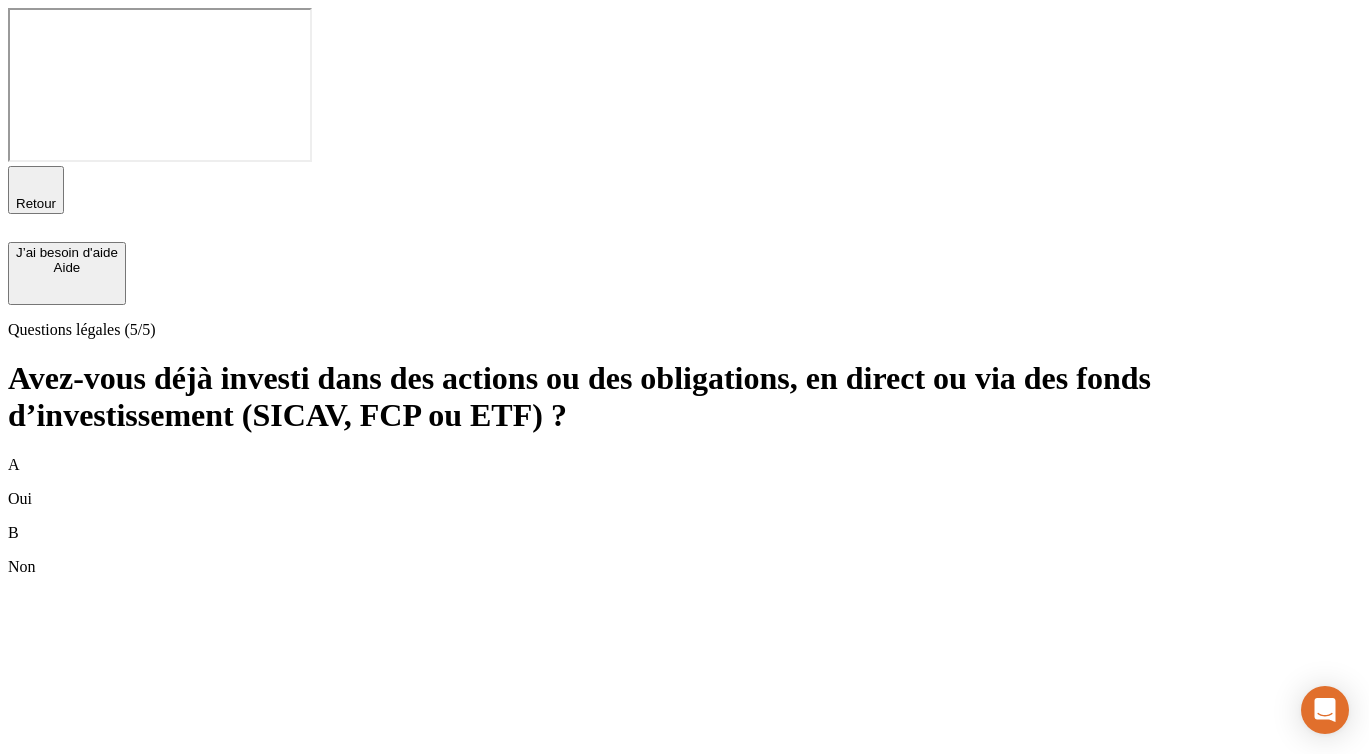 click on "B Non" at bounding box center (684, 550) 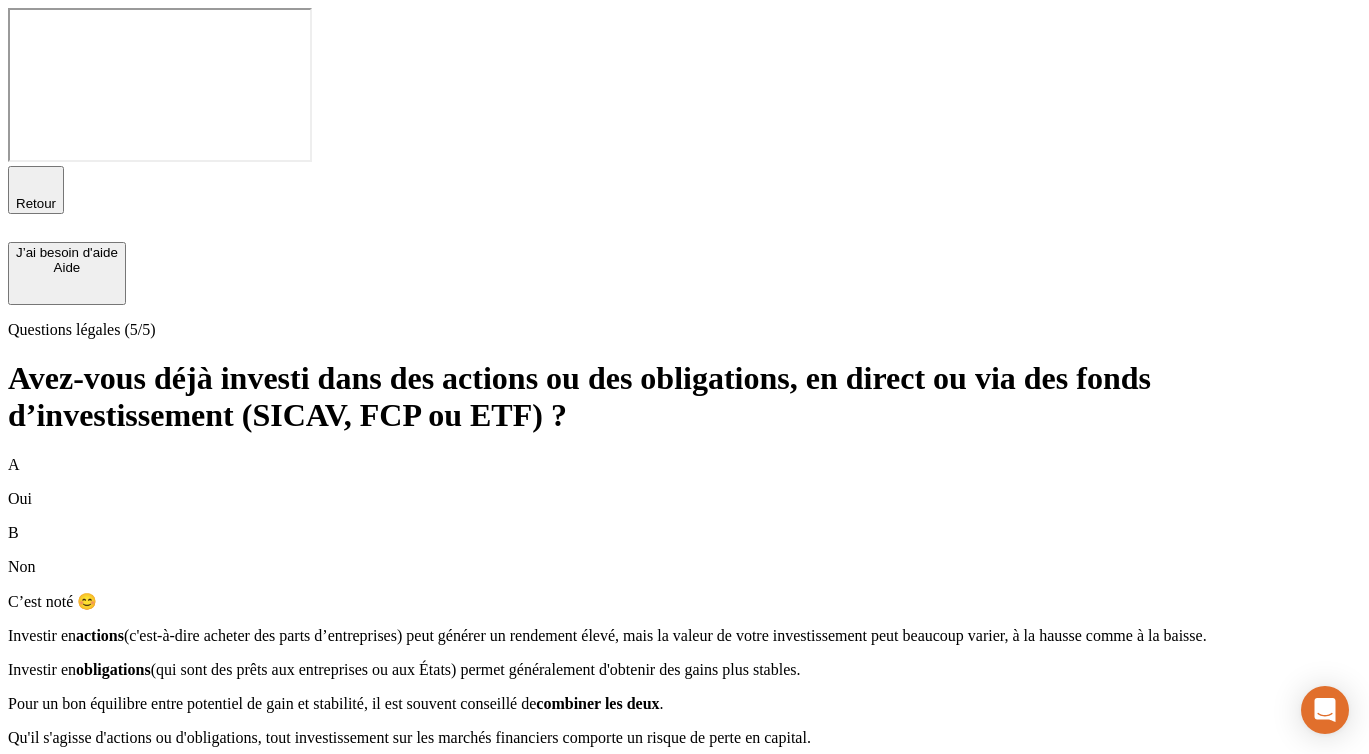 click on "Suivant" at bounding box center (38, 773) 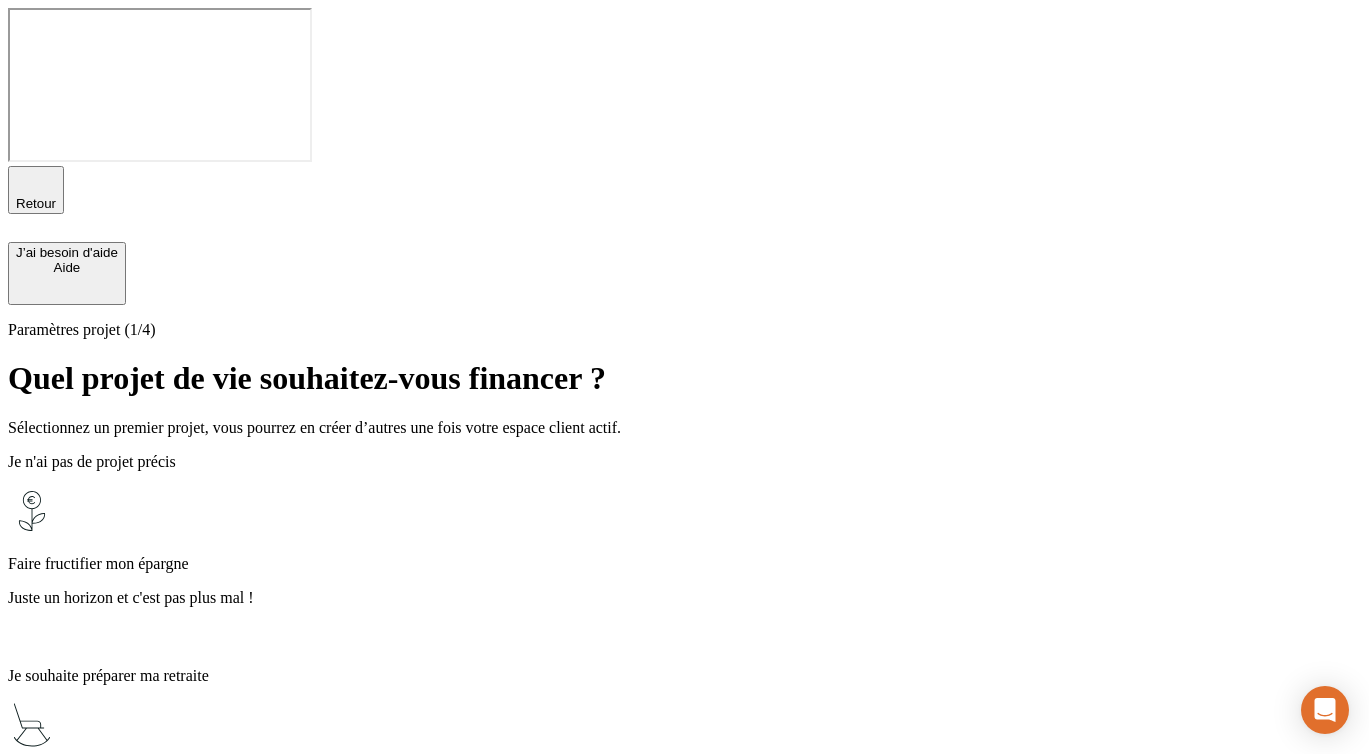 click on "Faire fructifier mon épargne" at bounding box center [684, 564] 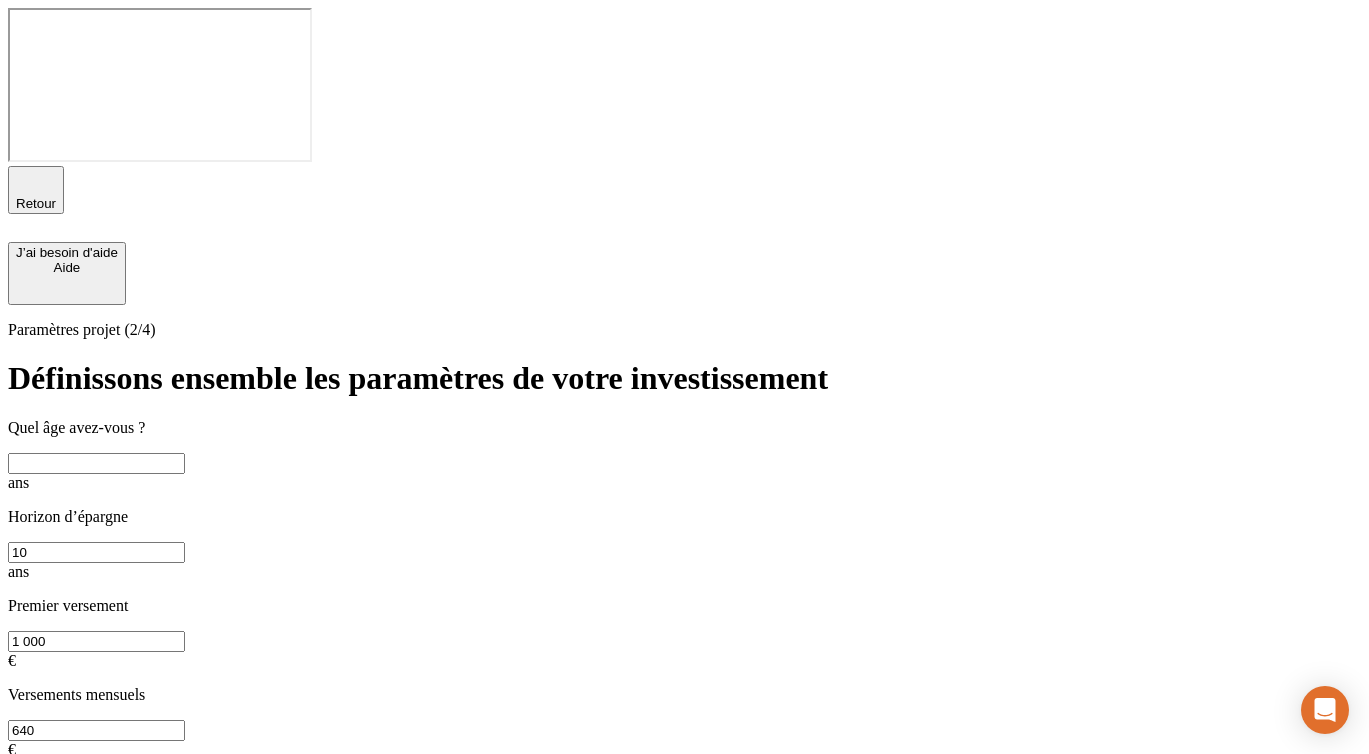 click at bounding box center [96, 463] 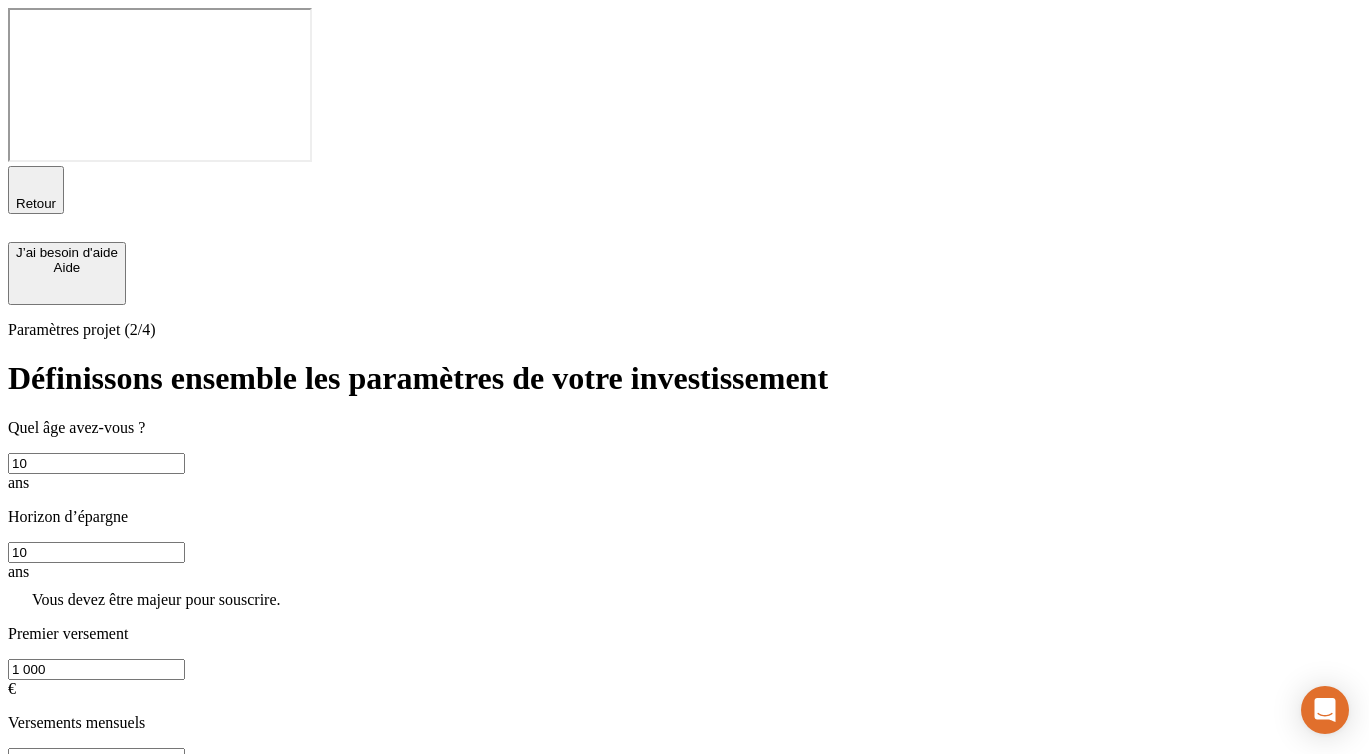 type on "1" 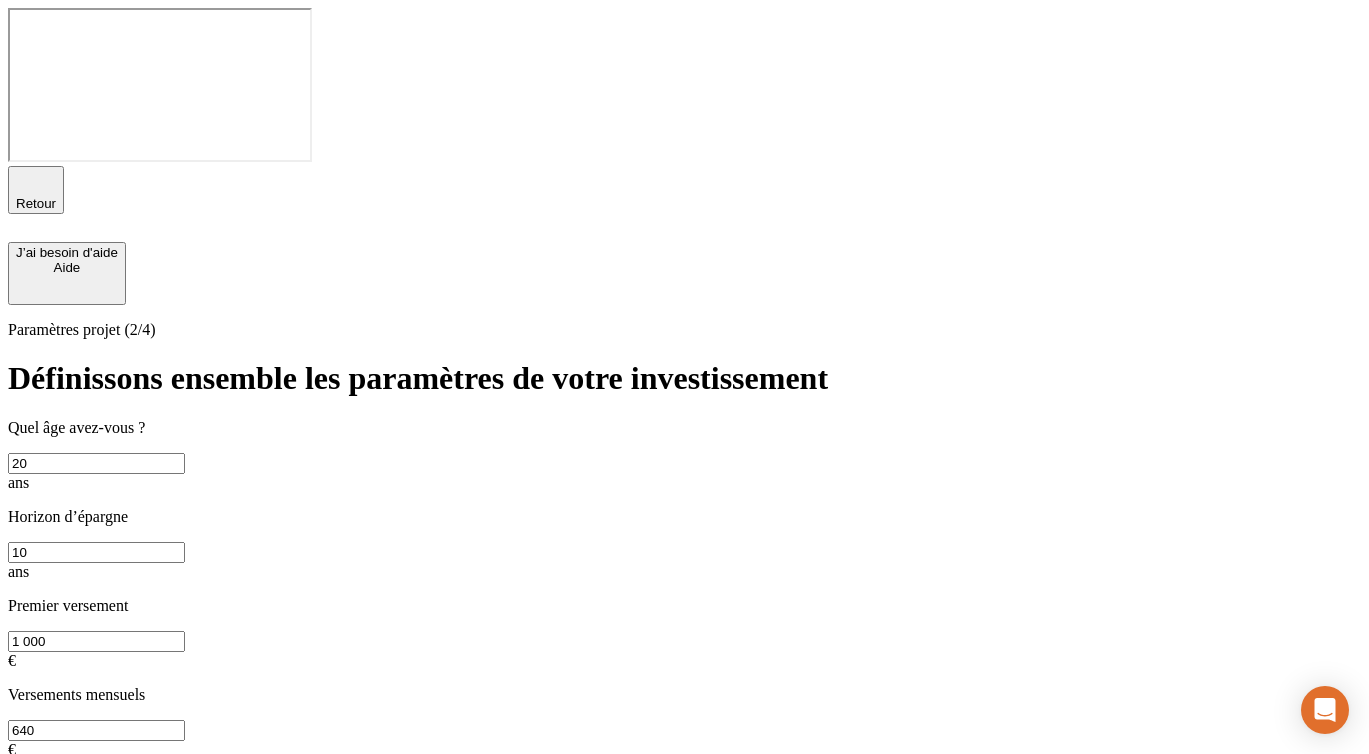 type on "20" 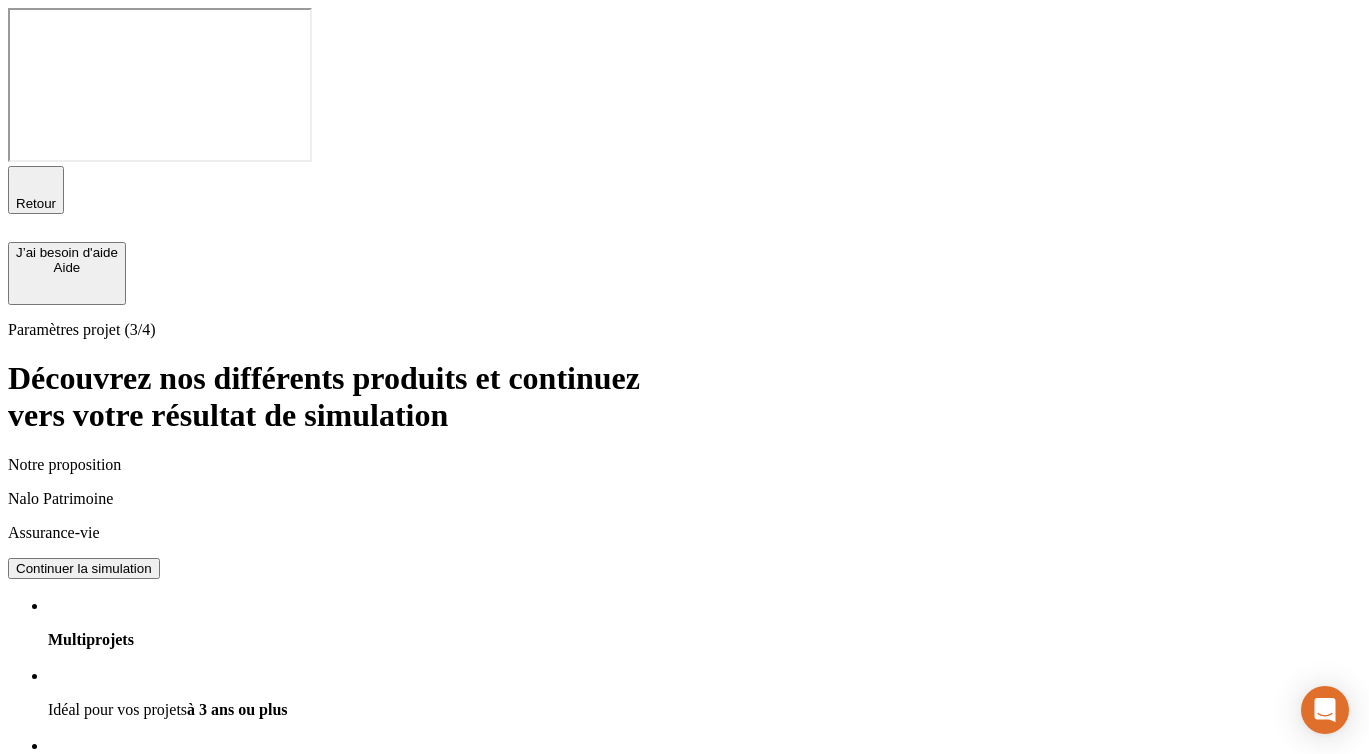 click on "Voir plus" at bounding box center [41, 1268] 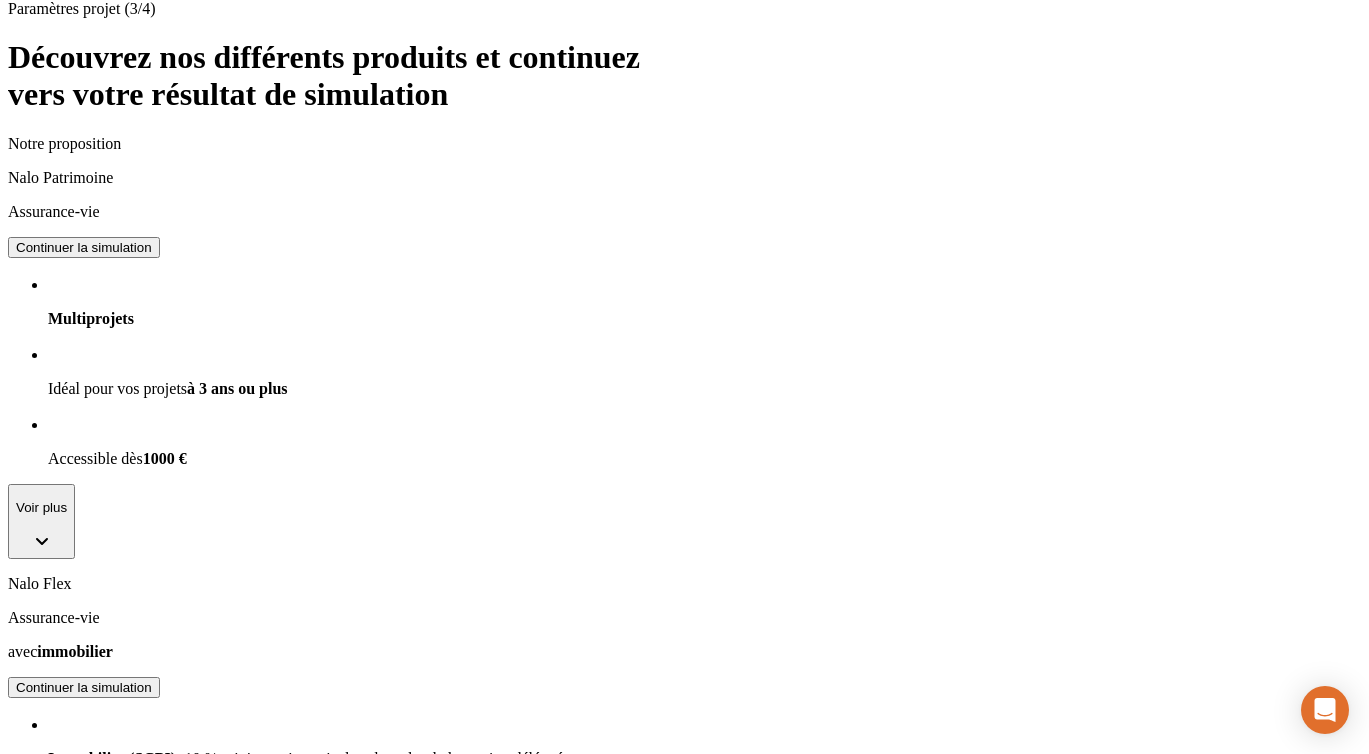 scroll, scrollTop: 0, scrollLeft: 0, axis: both 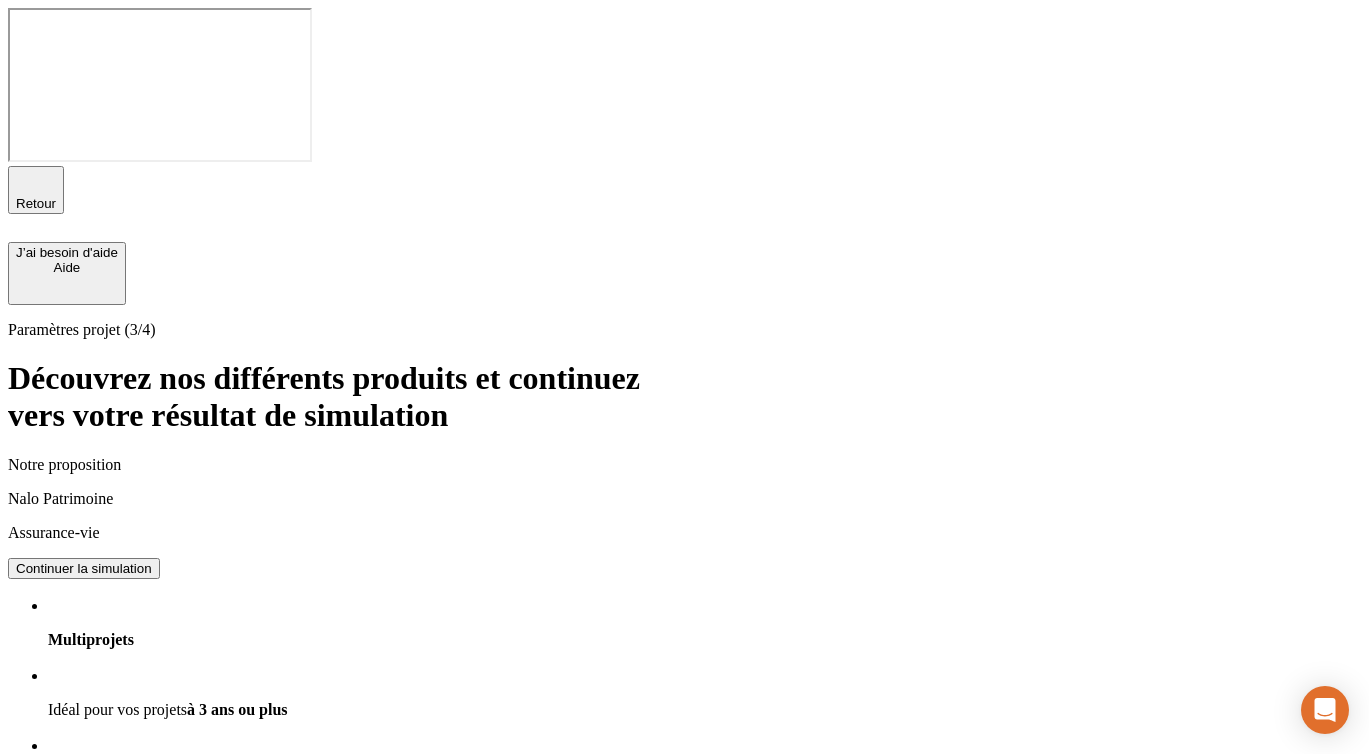 click on "Voir plus" at bounding box center (41, 828) 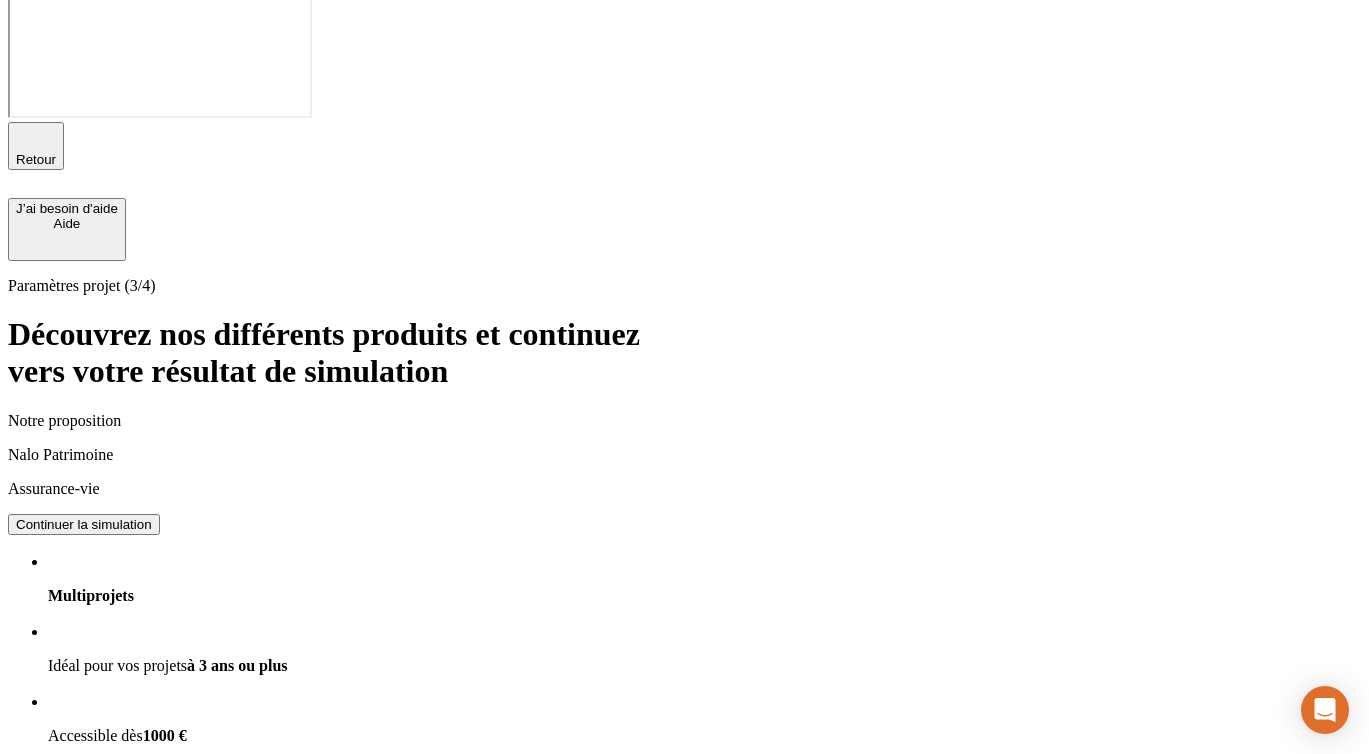 scroll, scrollTop: 0, scrollLeft: 0, axis: both 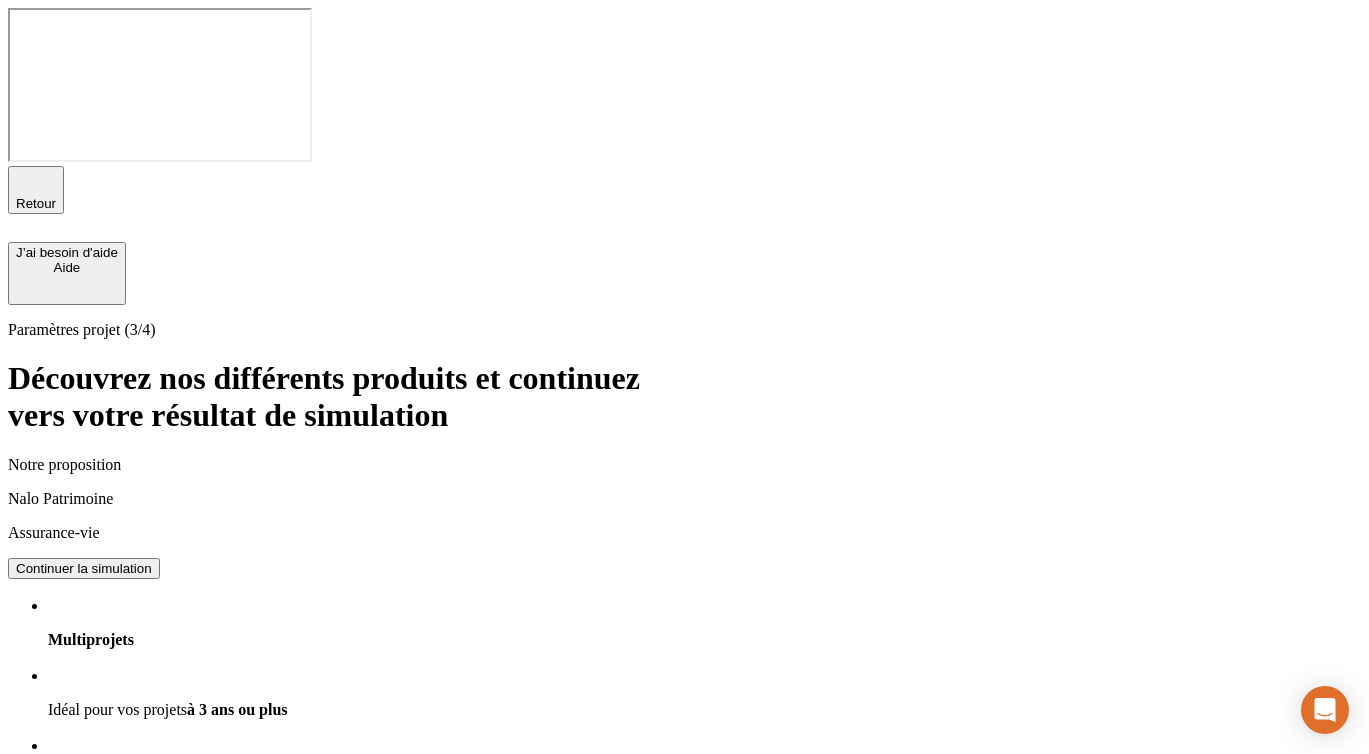 click on "Retour" at bounding box center [36, 203] 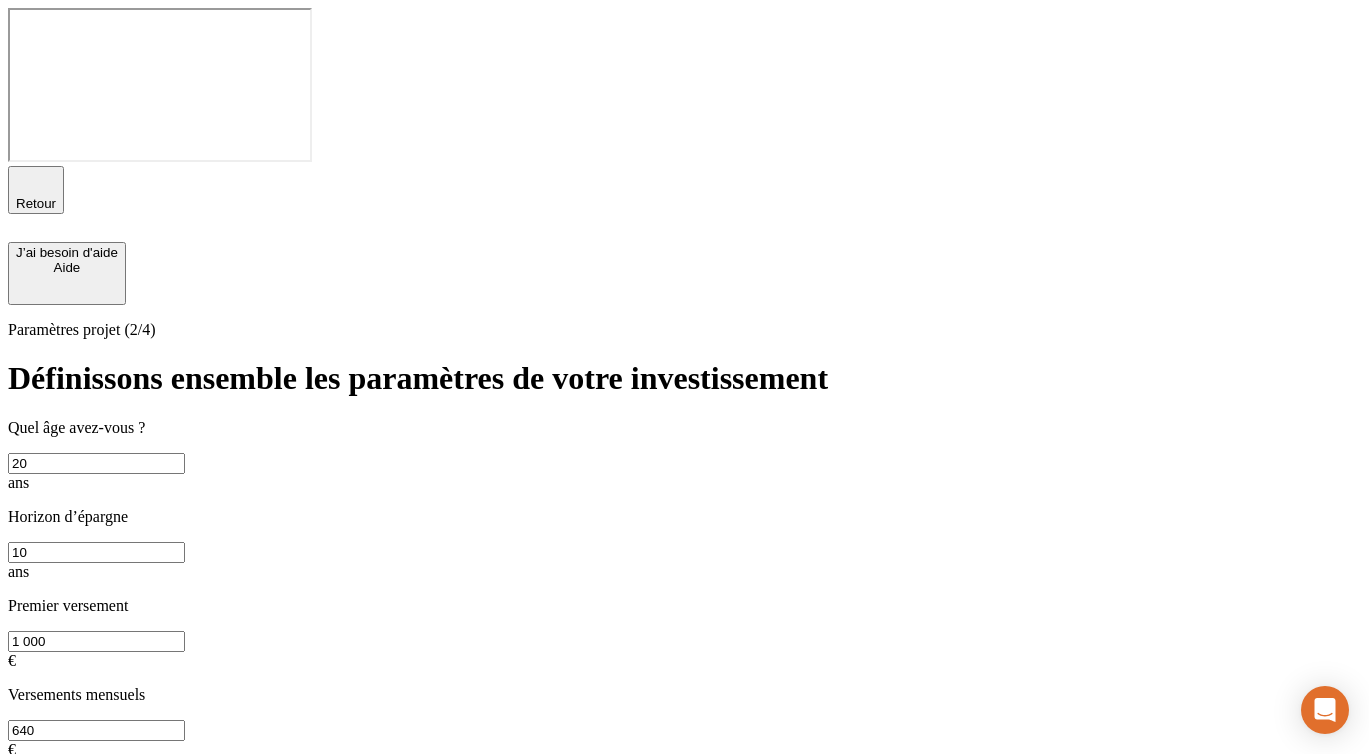 click on "Retour" at bounding box center (36, 203) 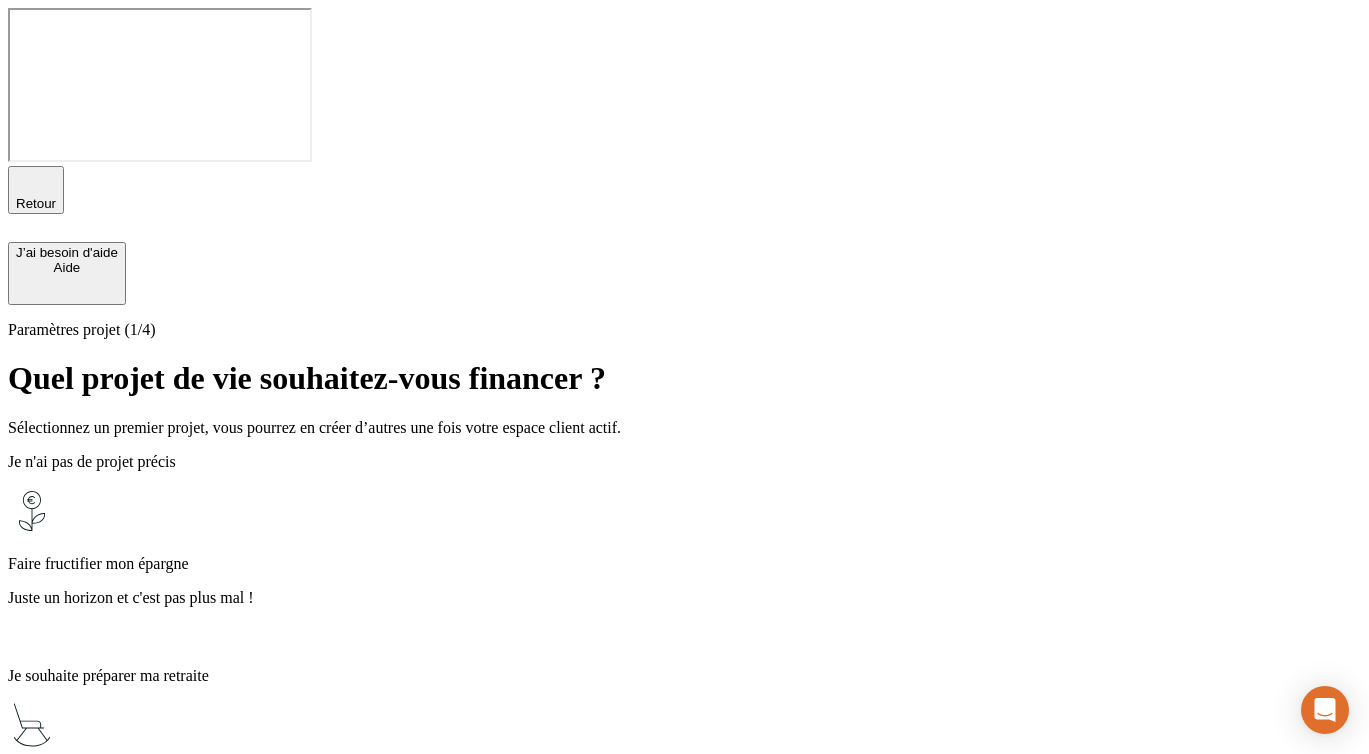 click on "Préparer ma retraite" at bounding box center [684, 778] 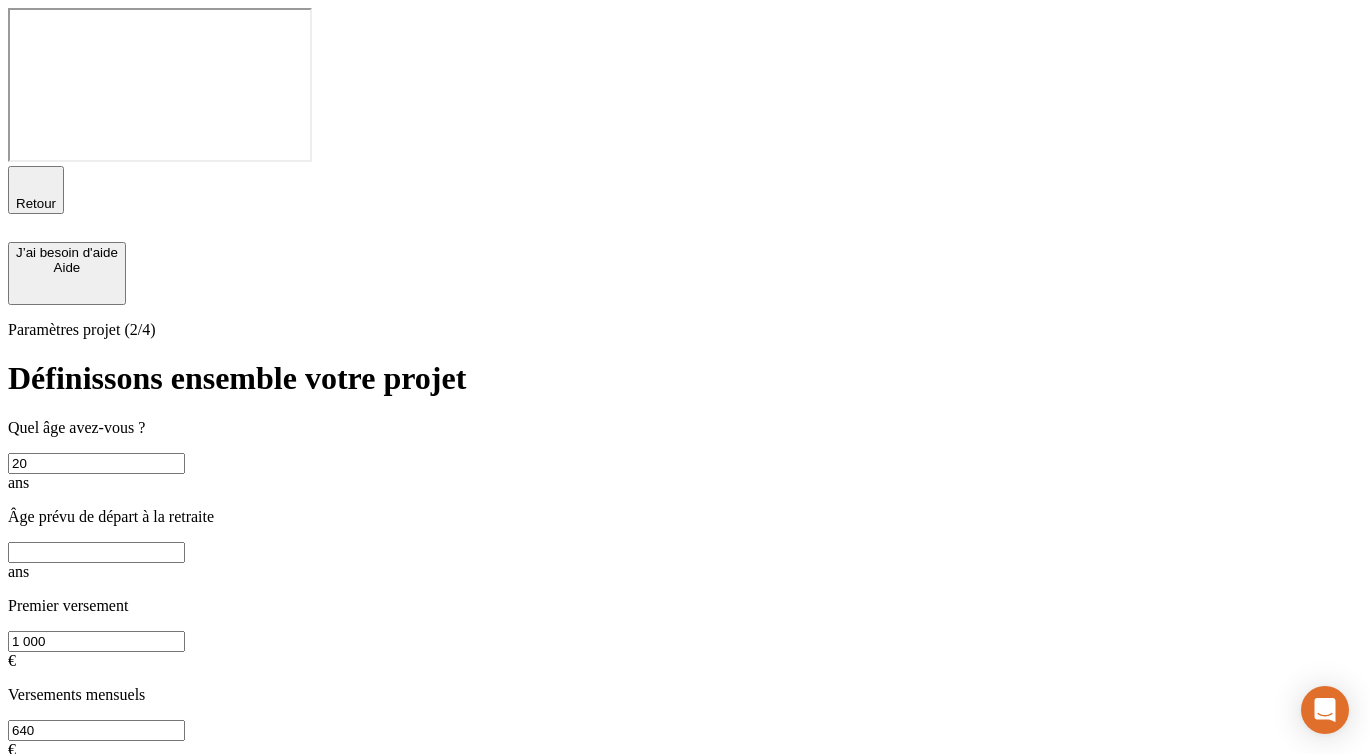 click at bounding box center [96, 552] 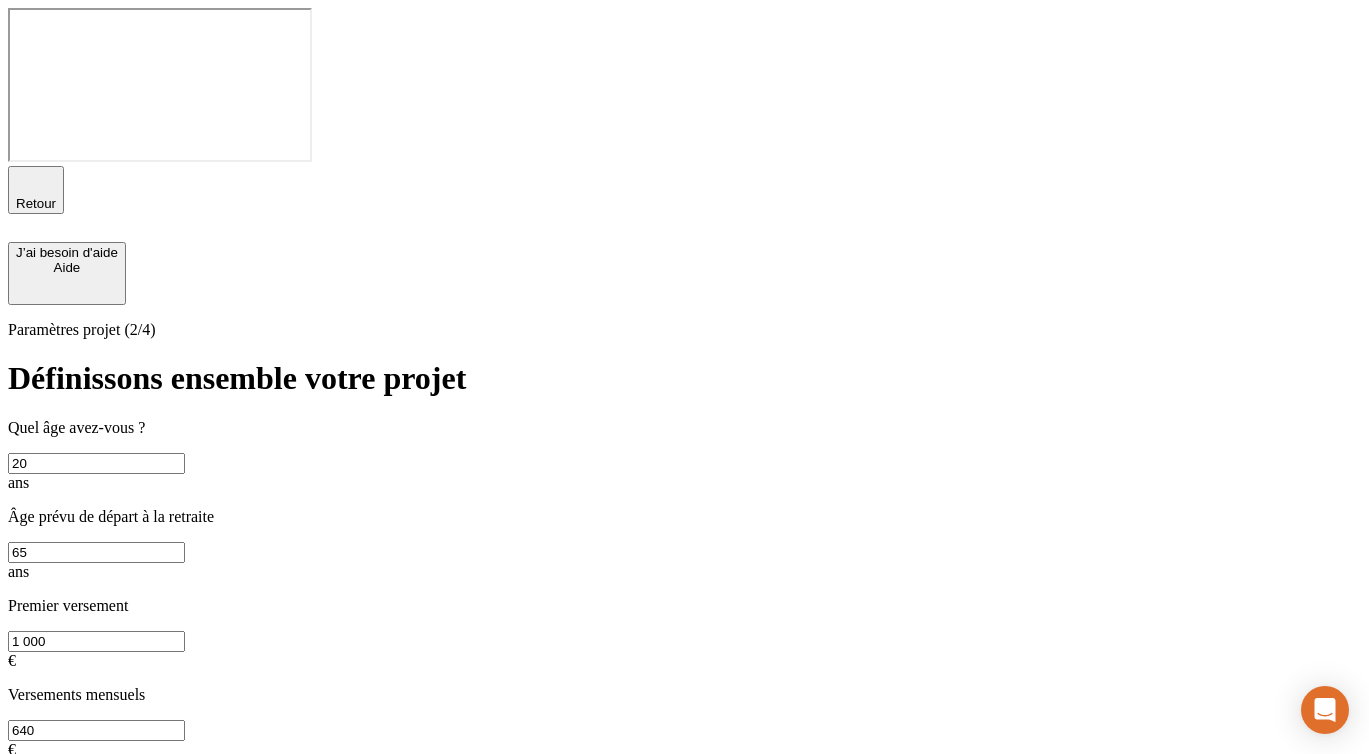 type on "65" 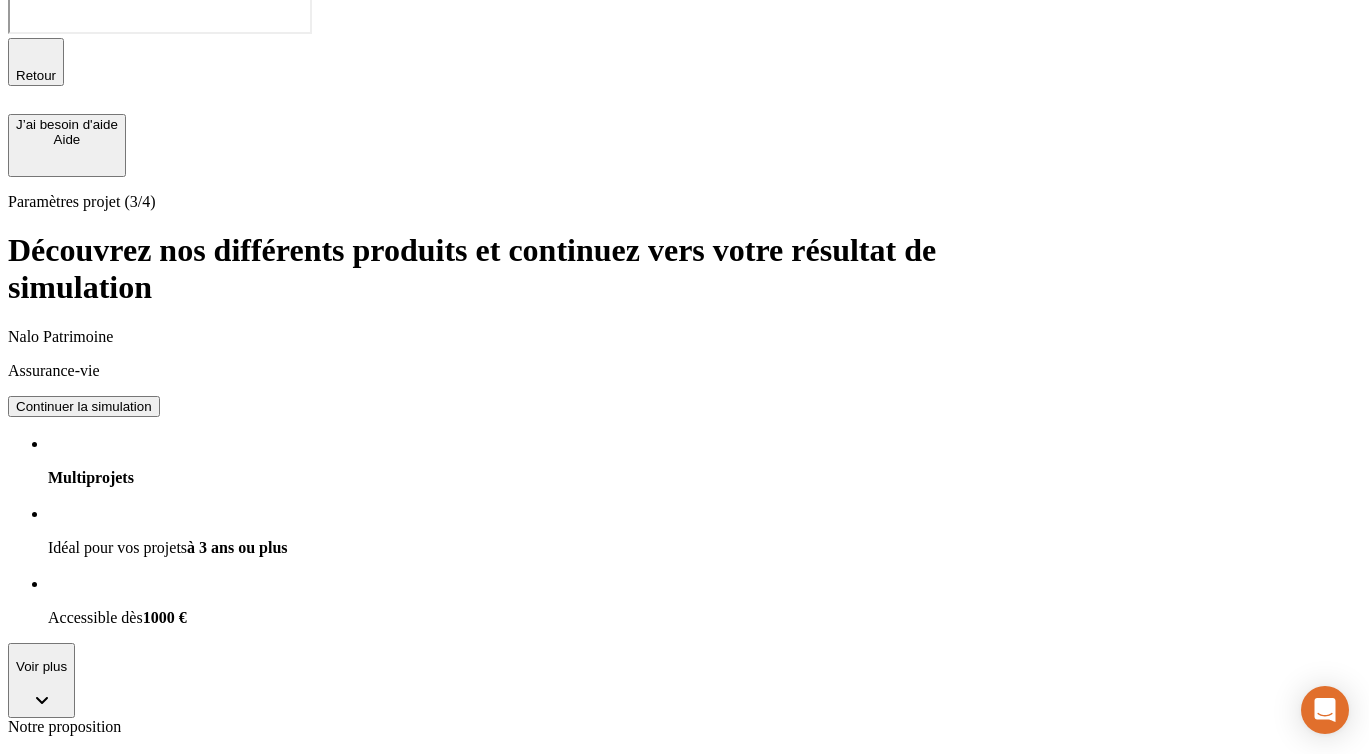 scroll, scrollTop: 81, scrollLeft: 0, axis: vertical 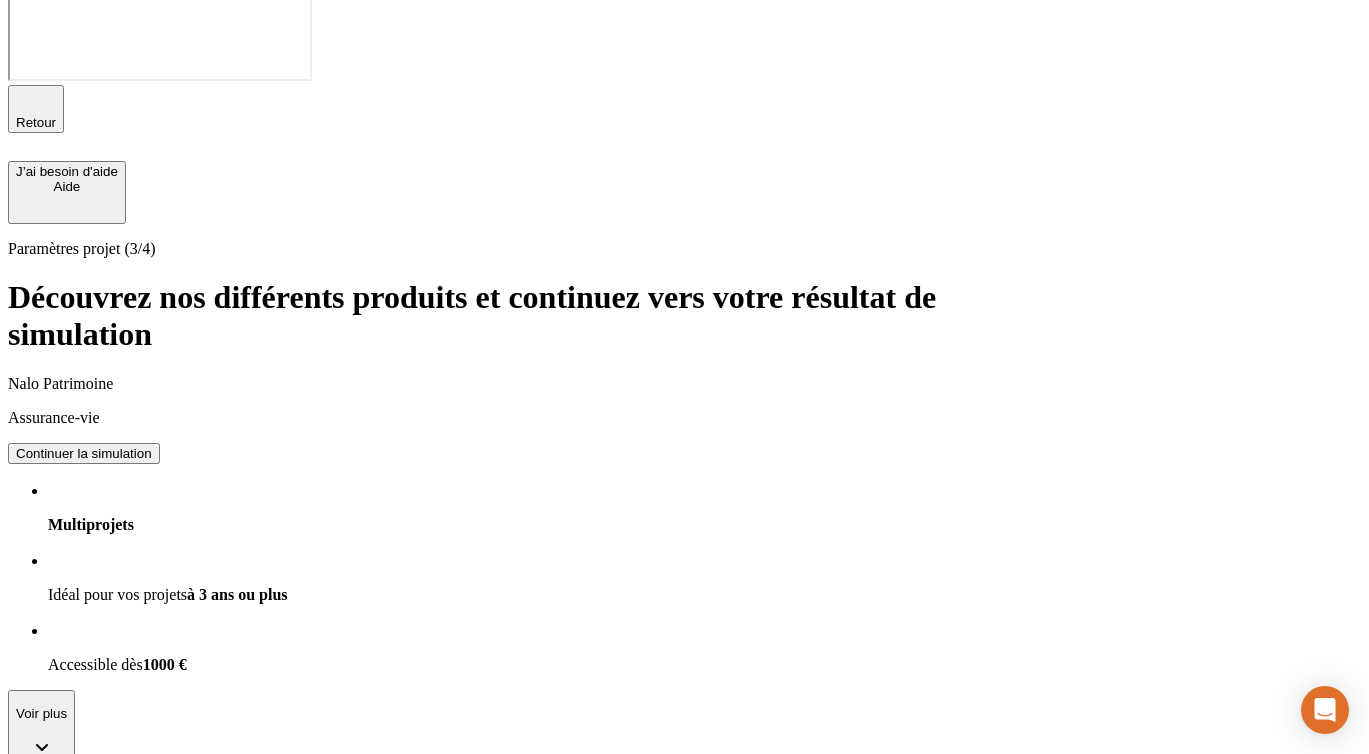 click on "Voir plus" at bounding box center [519, 1151] 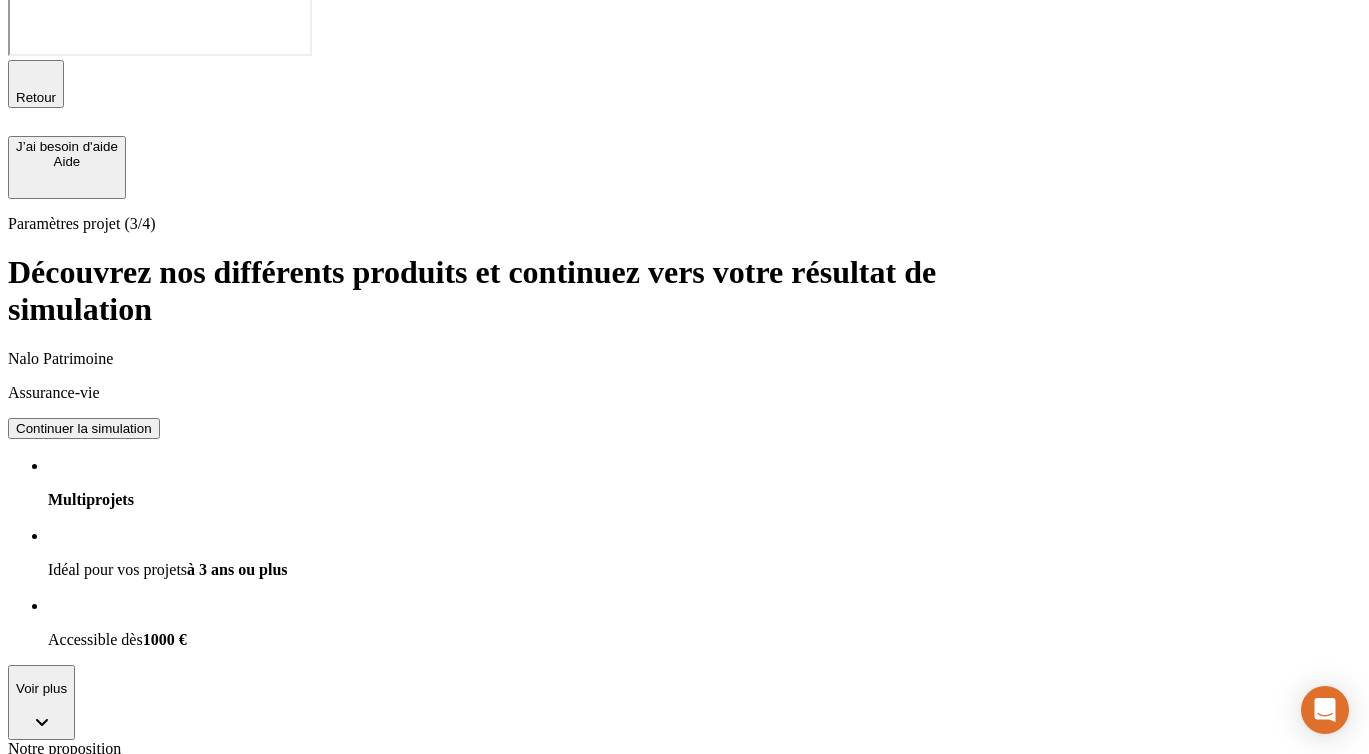 scroll, scrollTop: 122, scrollLeft: 0, axis: vertical 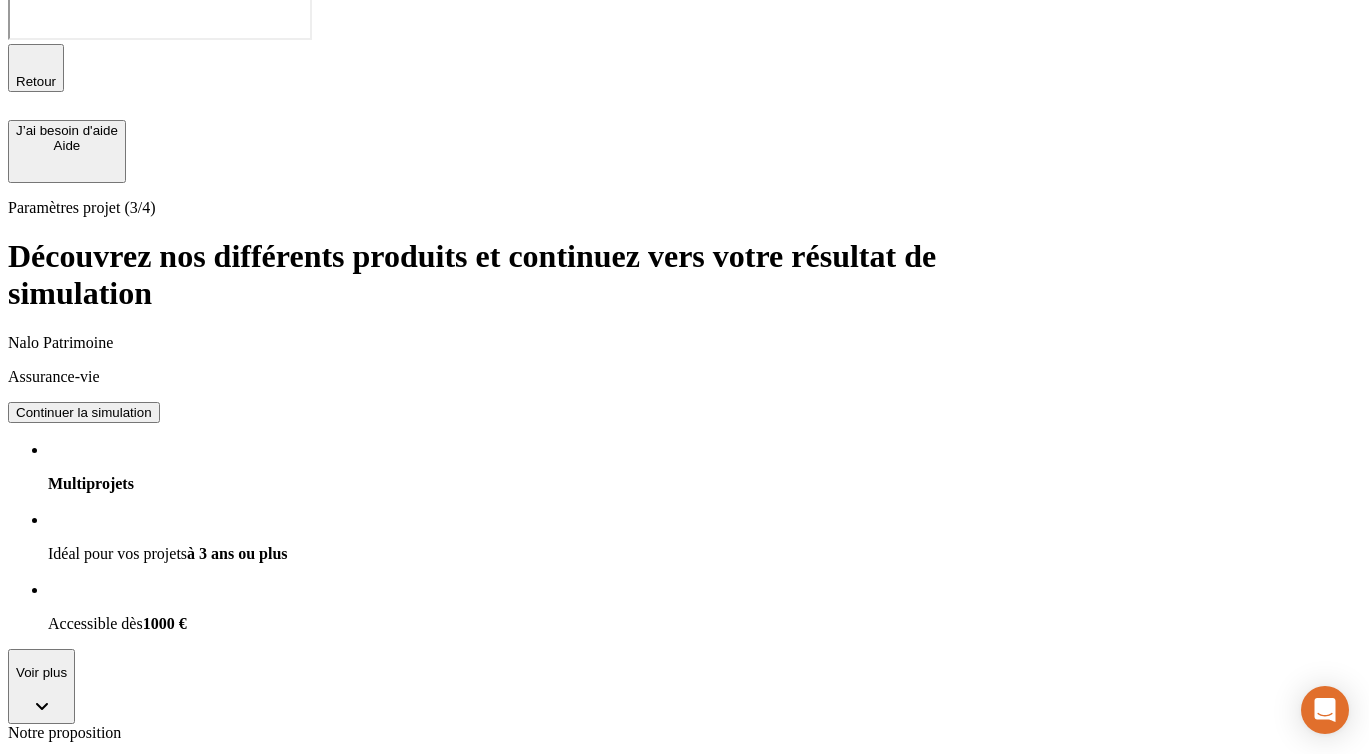 click on "Voir plus" at bounding box center [41, 1096] 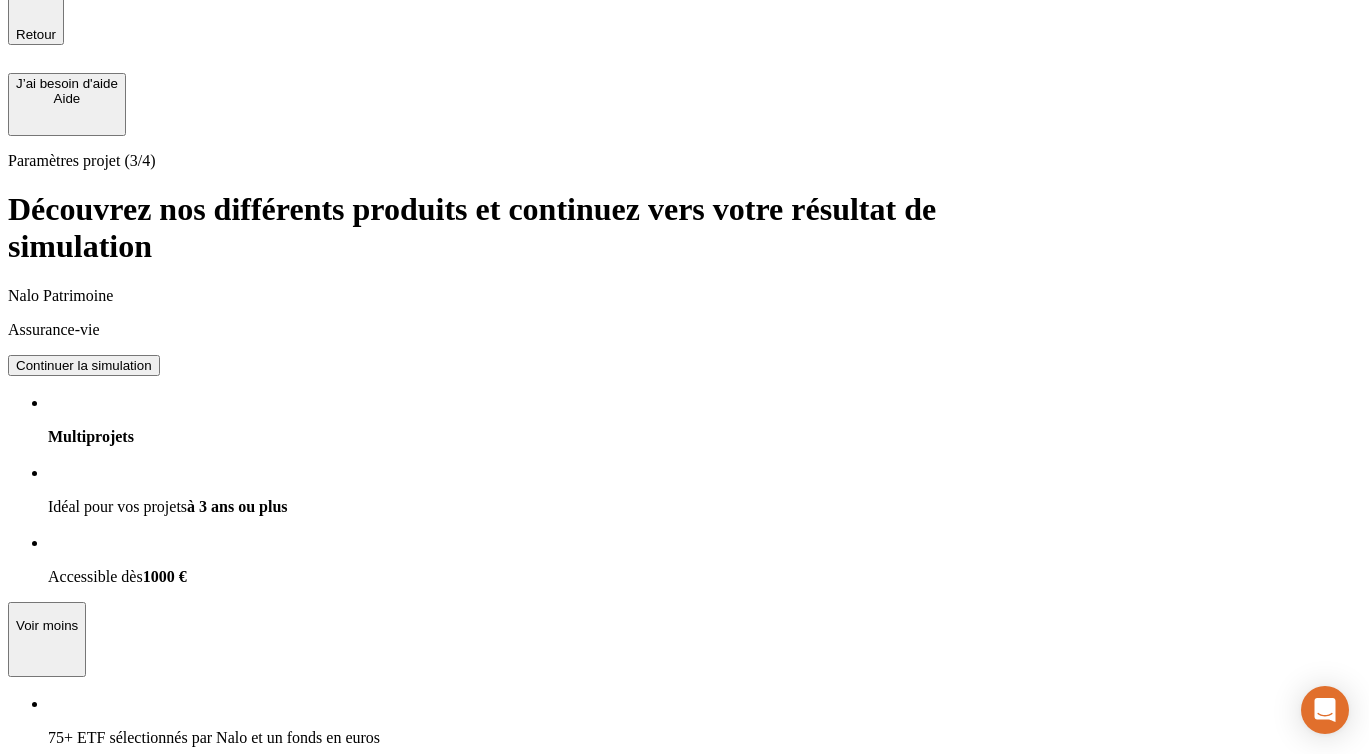 scroll, scrollTop: 0, scrollLeft: 0, axis: both 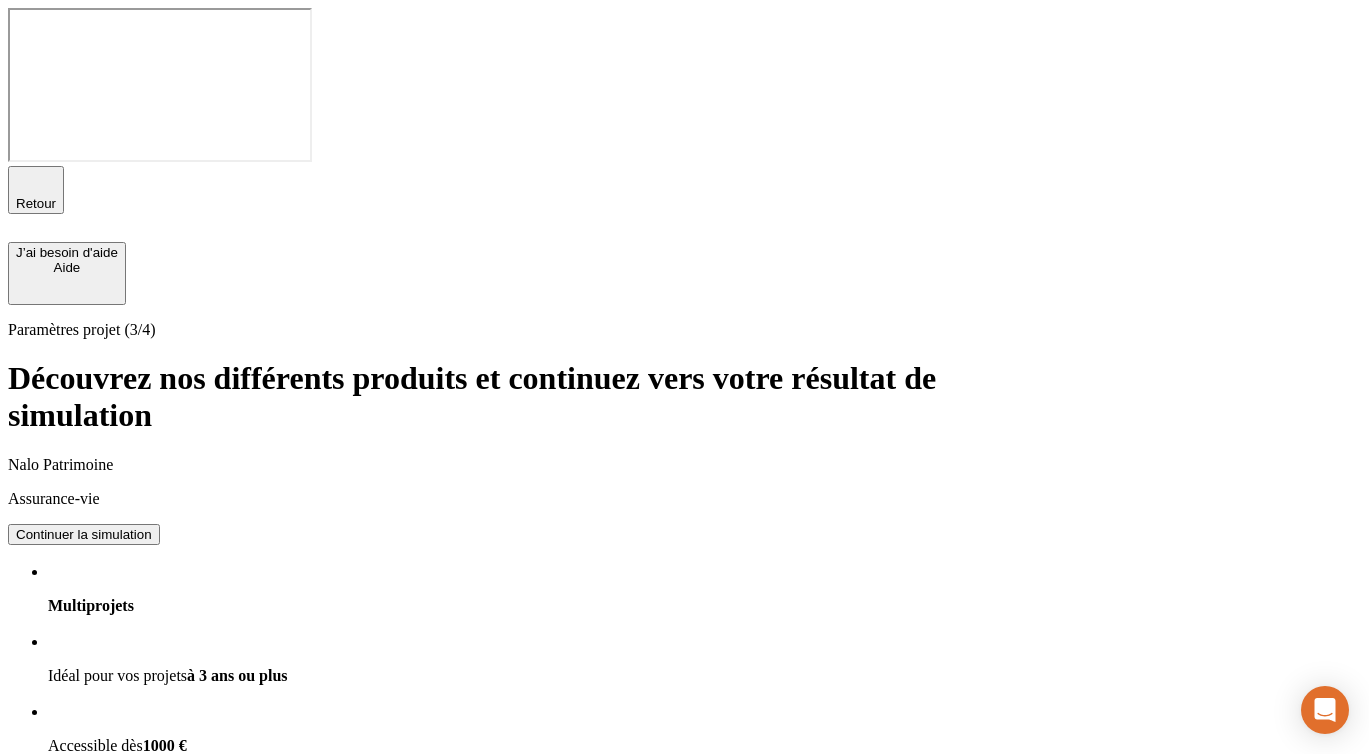 click on "Retour" at bounding box center [36, 203] 